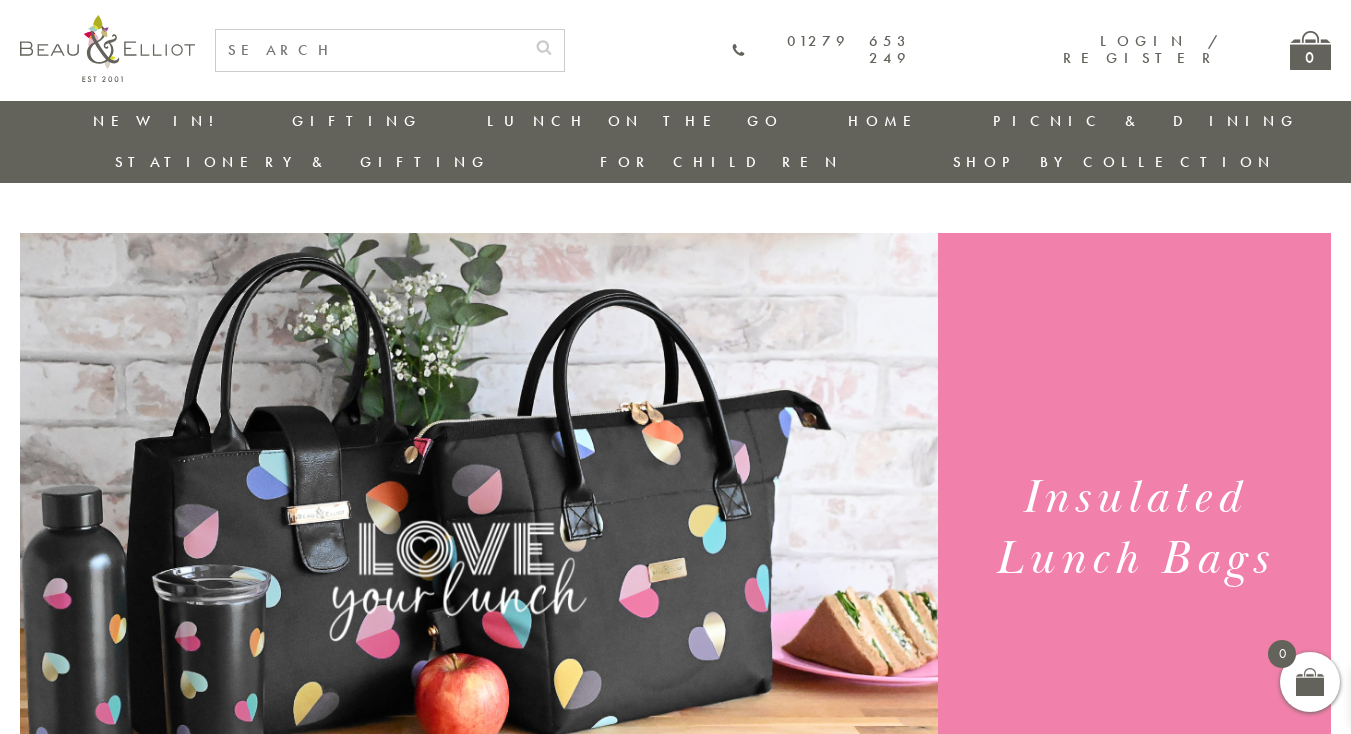 scroll, scrollTop: 0, scrollLeft: 0, axis: both 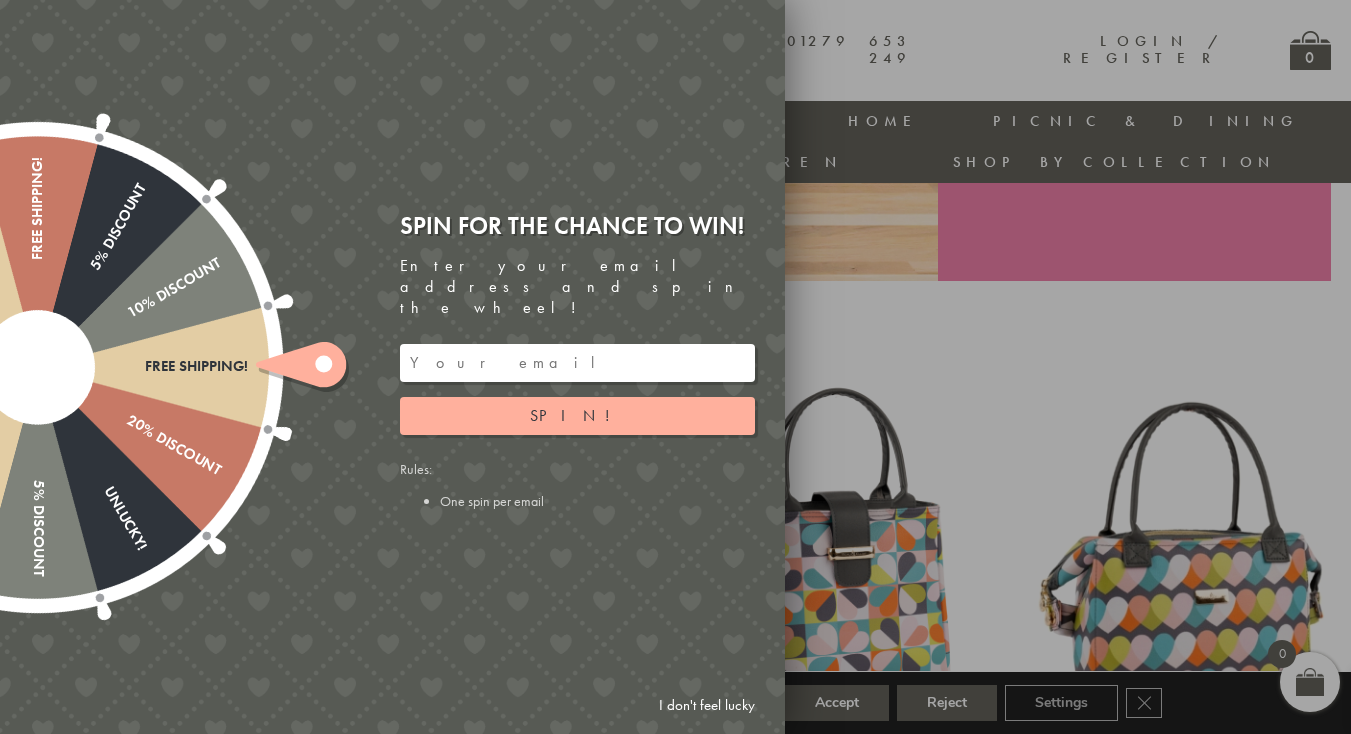 click on "I don't feel lucky" at bounding box center (707, 705) 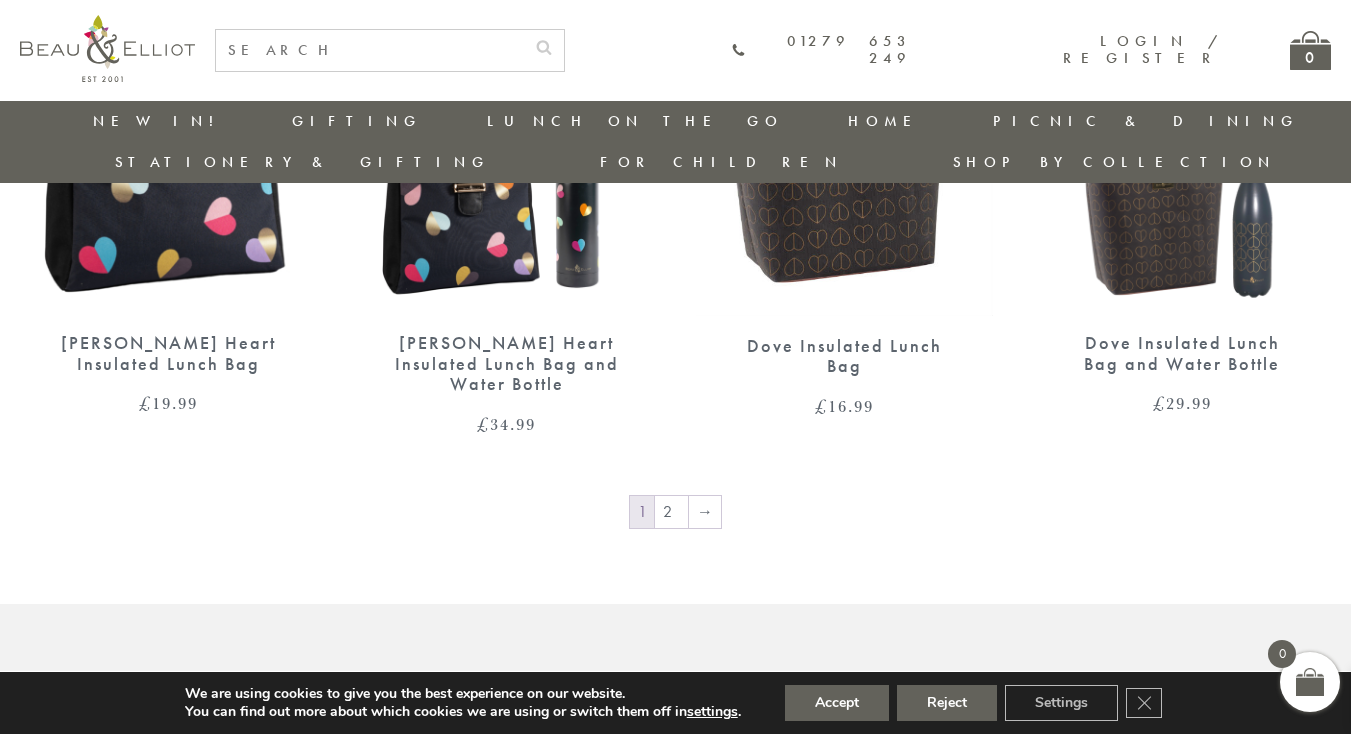 scroll, scrollTop: 3374, scrollLeft: 0, axis: vertical 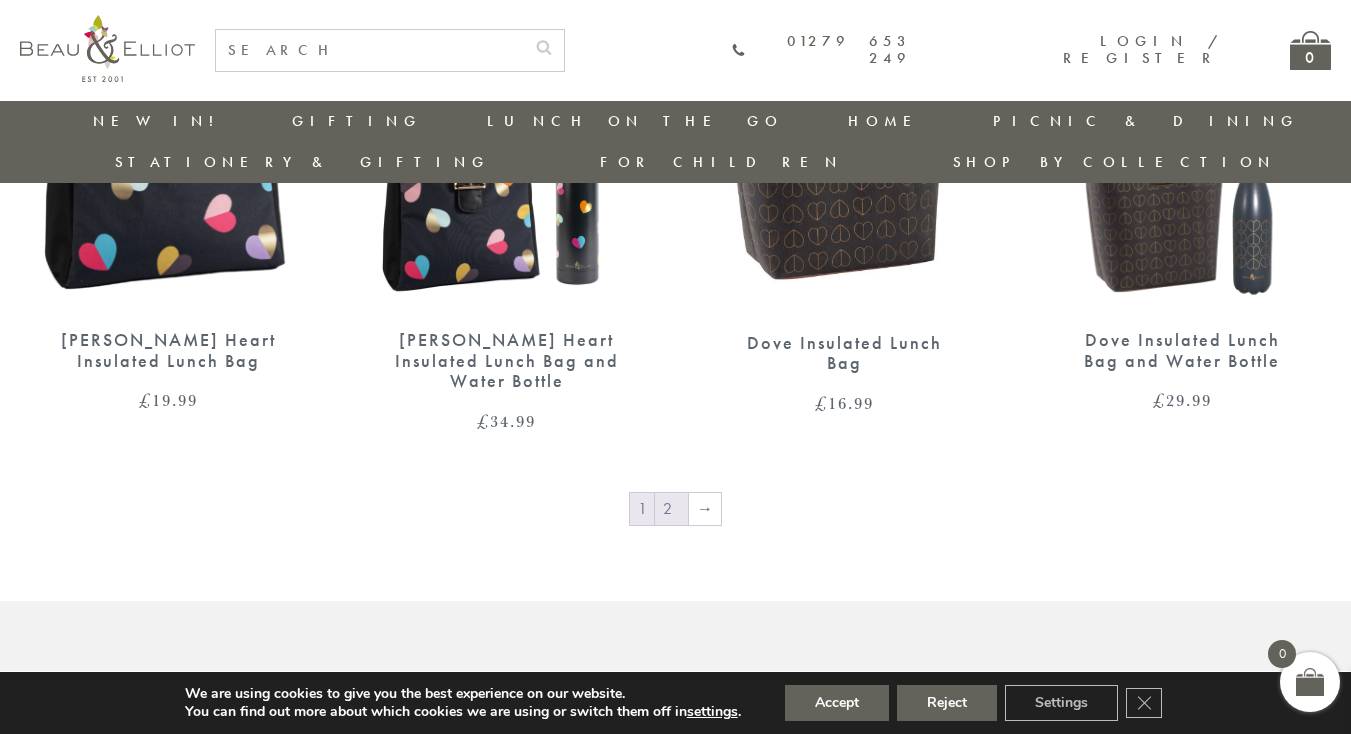 click on "2" at bounding box center (671, 509) 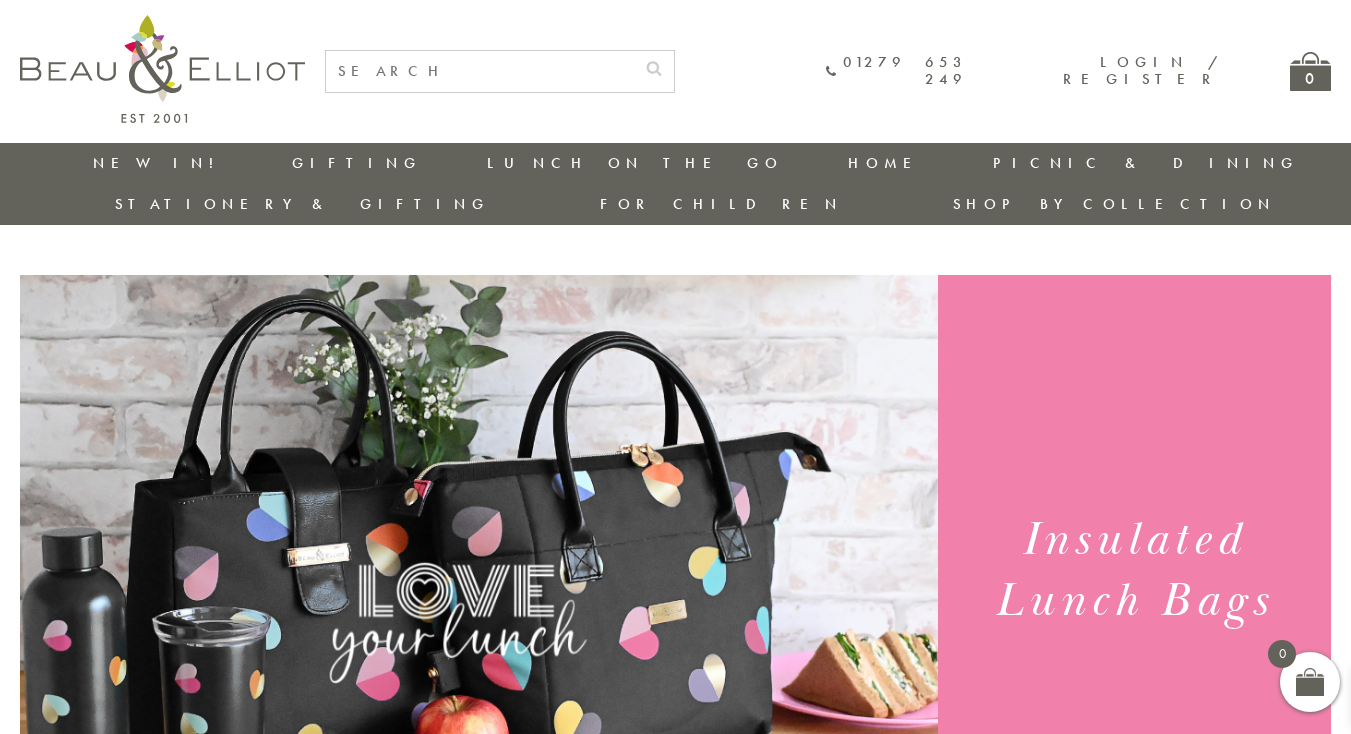 scroll, scrollTop: 0, scrollLeft: 0, axis: both 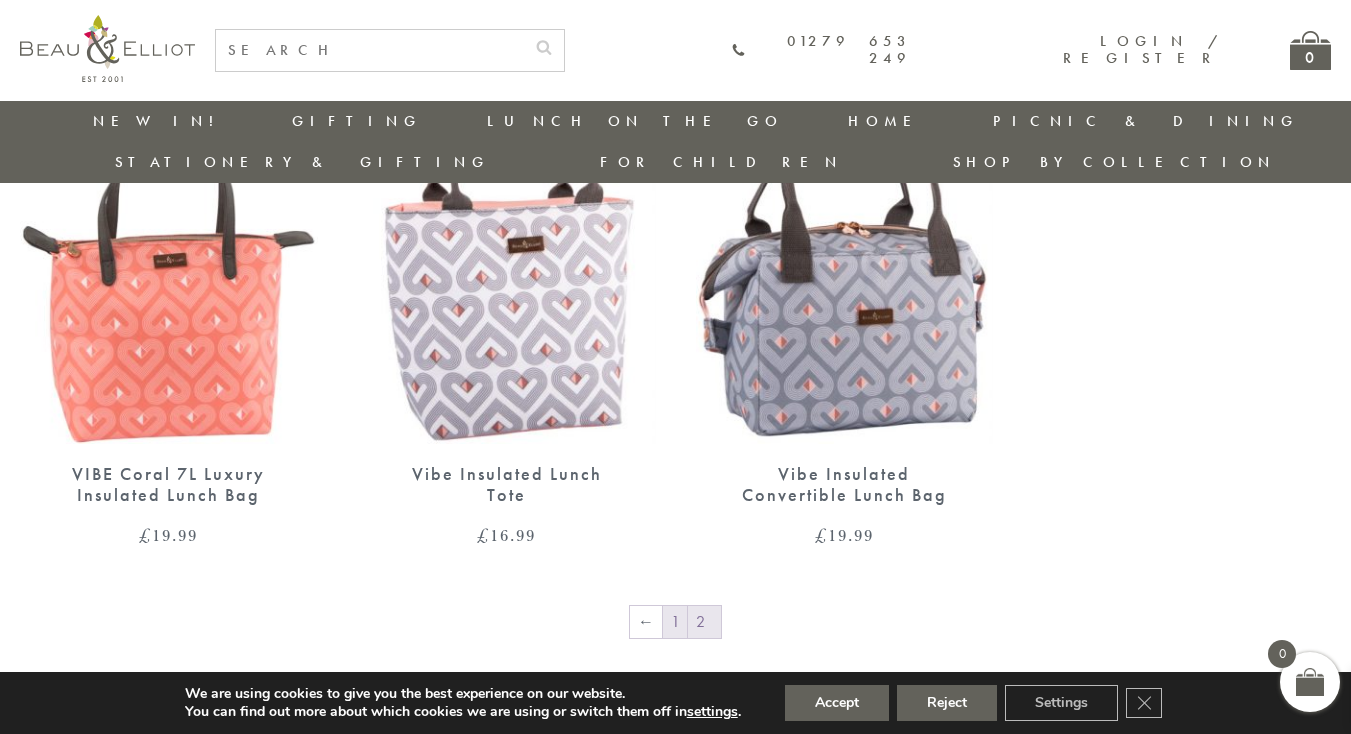 click on "1" at bounding box center (675, 622) 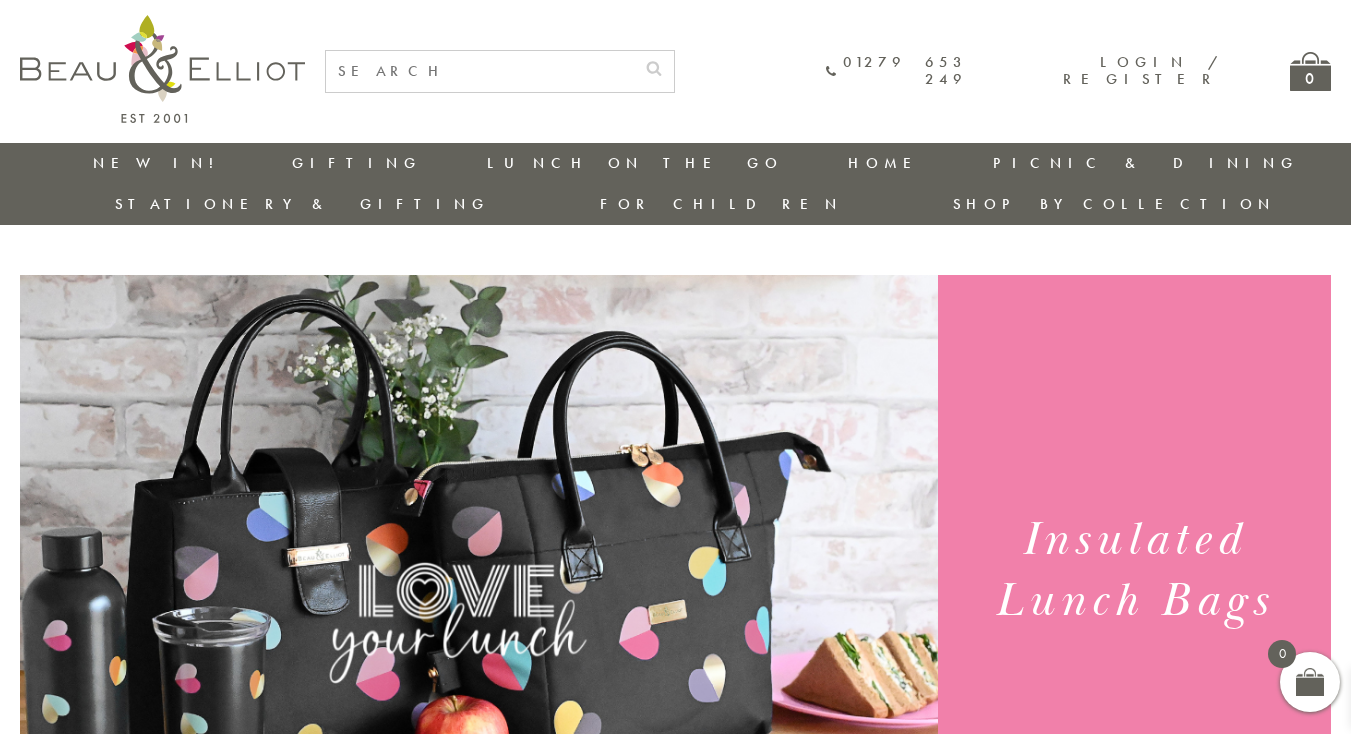 scroll, scrollTop: 198, scrollLeft: 0, axis: vertical 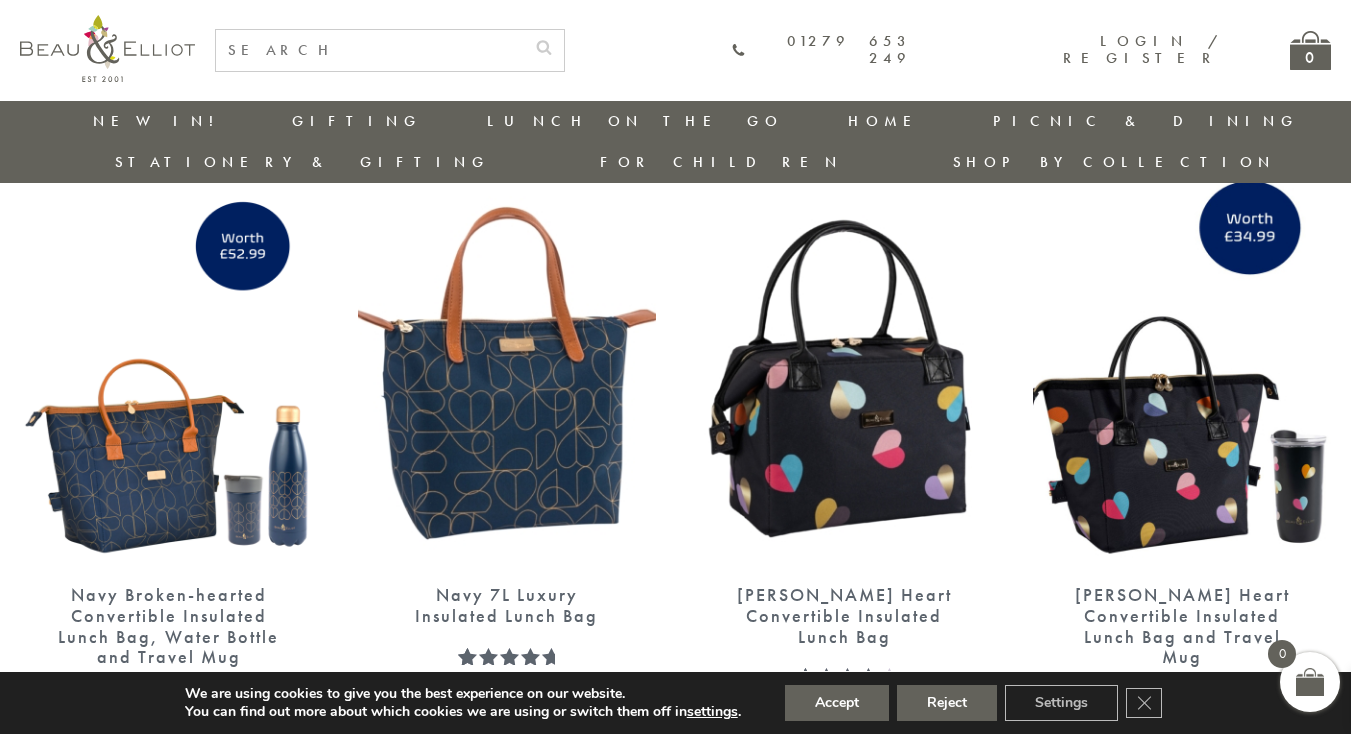 click at bounding box center [845, 373] 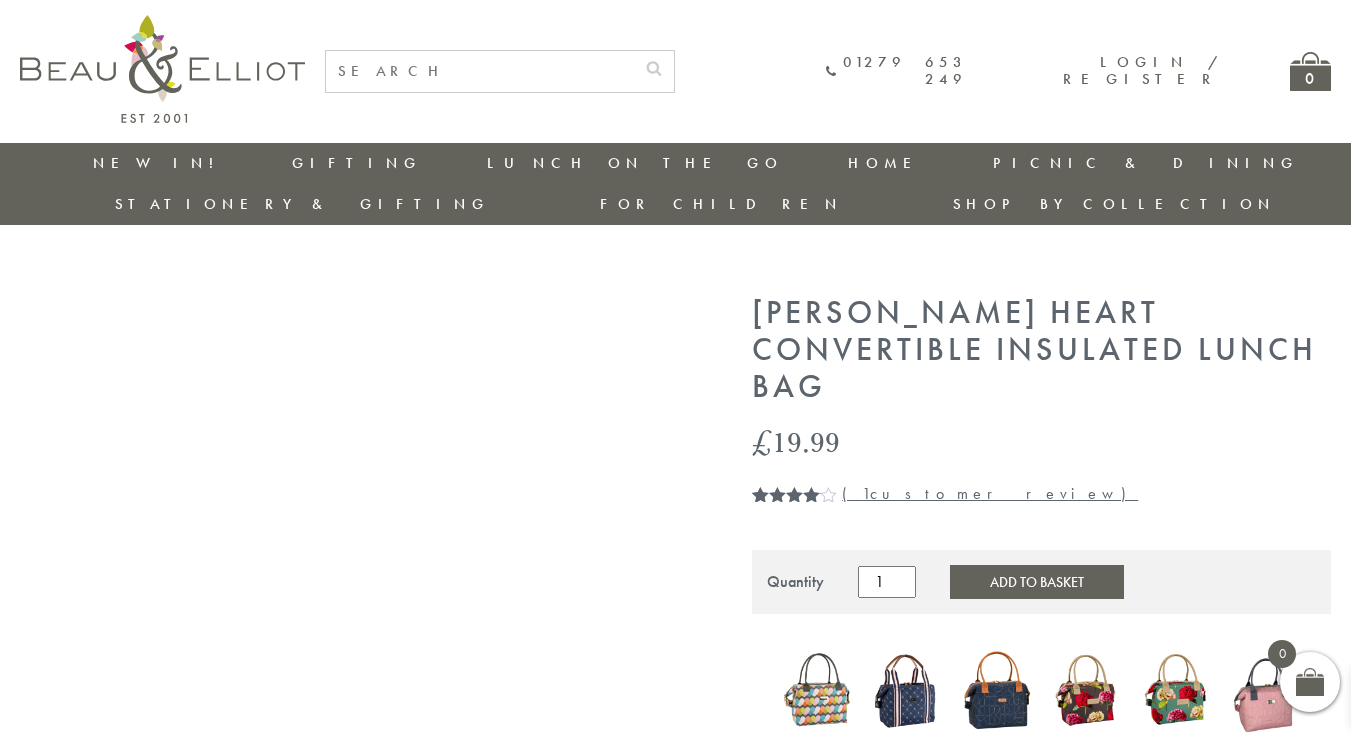 scroll, scrollTop: 0, scrollLeft: 0, axis: both 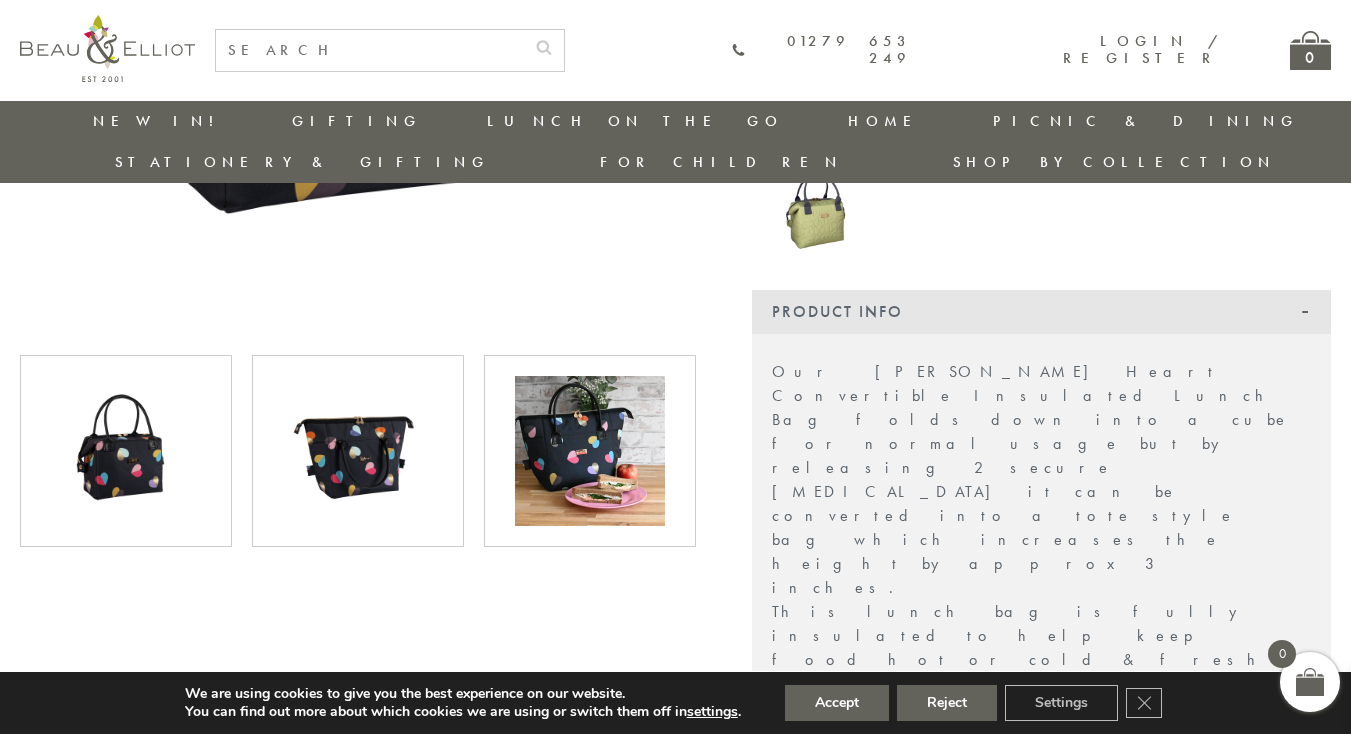 click at bounding box center [358, 451] 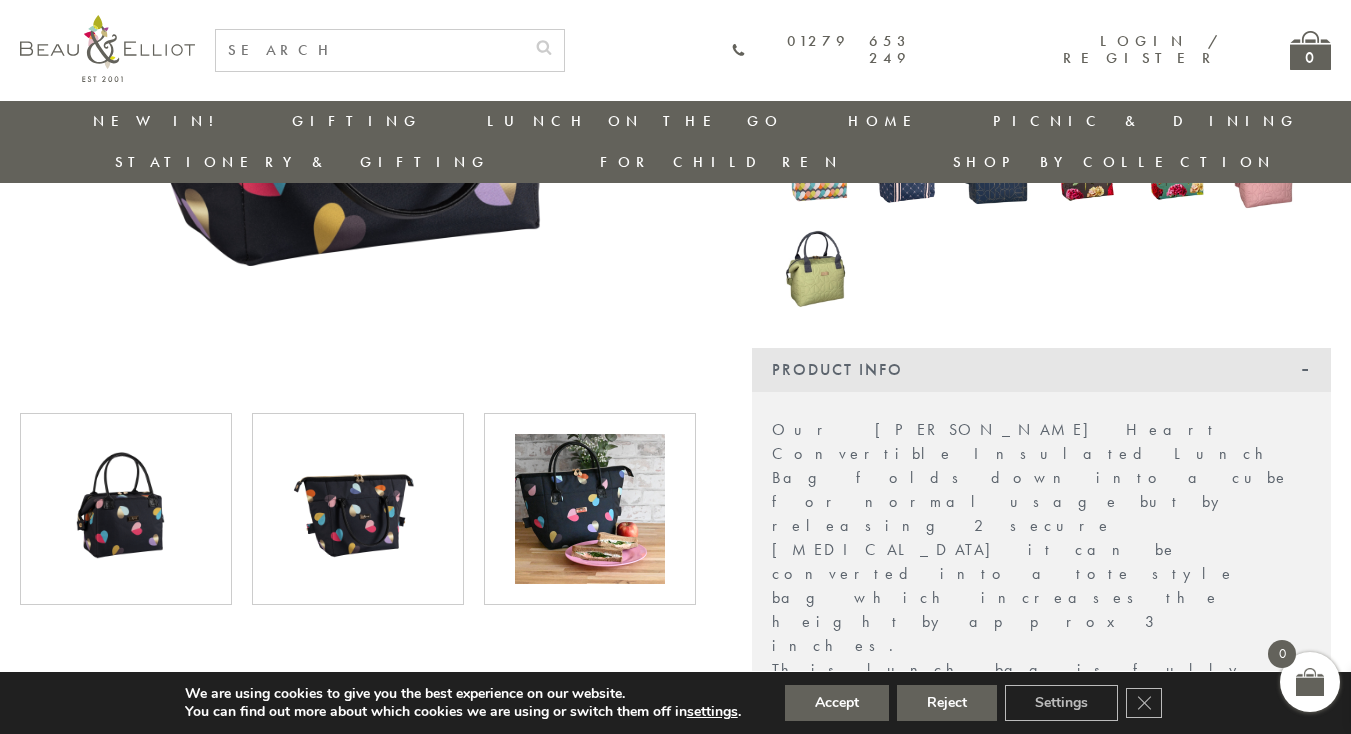 scroll, scrollTop: 540, scrollLeft: 0, axis: vertical 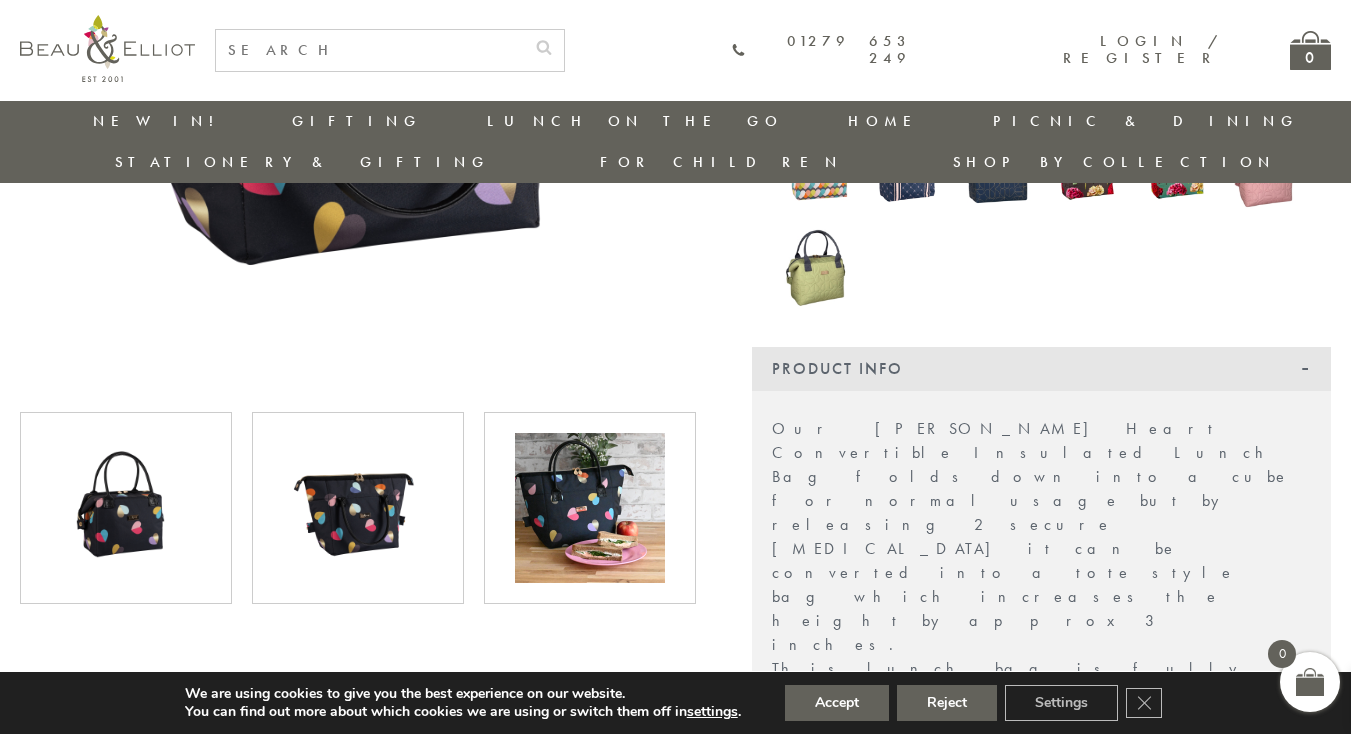 click at bounding box center (590, 508) 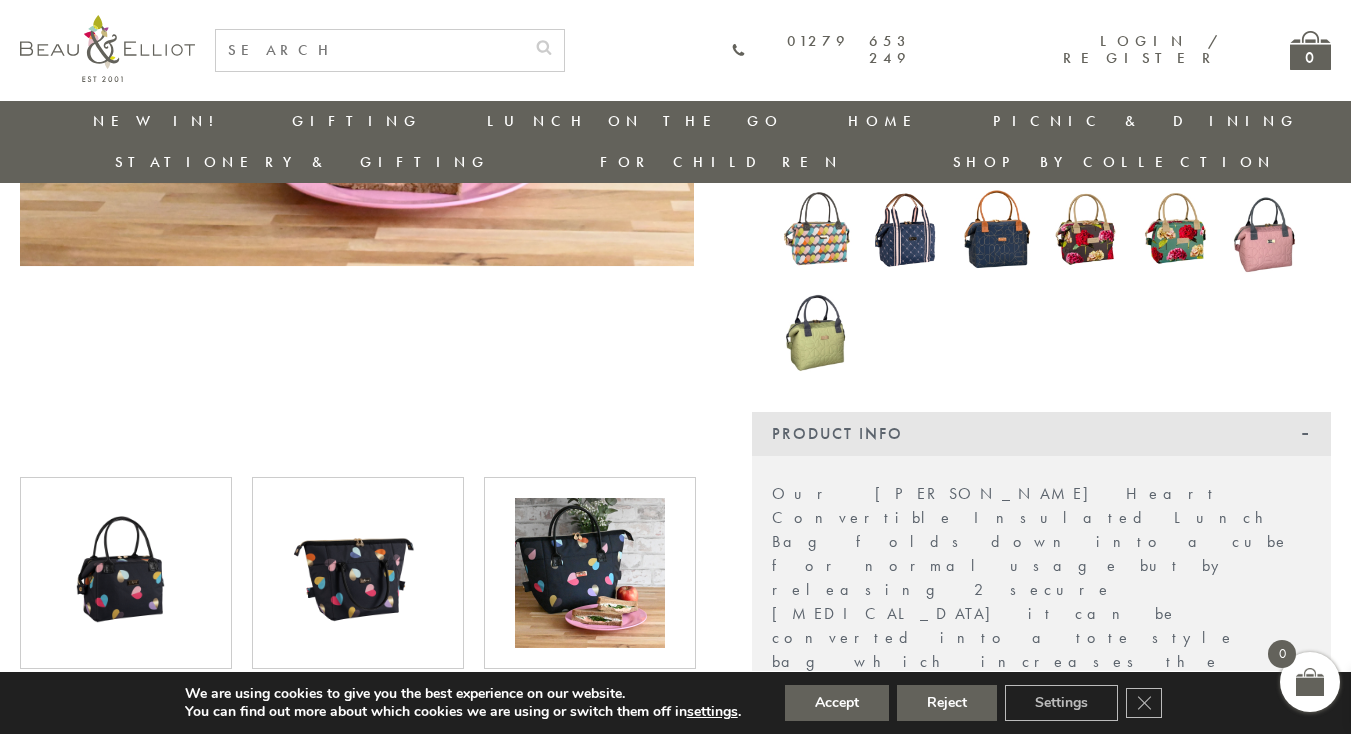 click at bounding box center (126, 573) 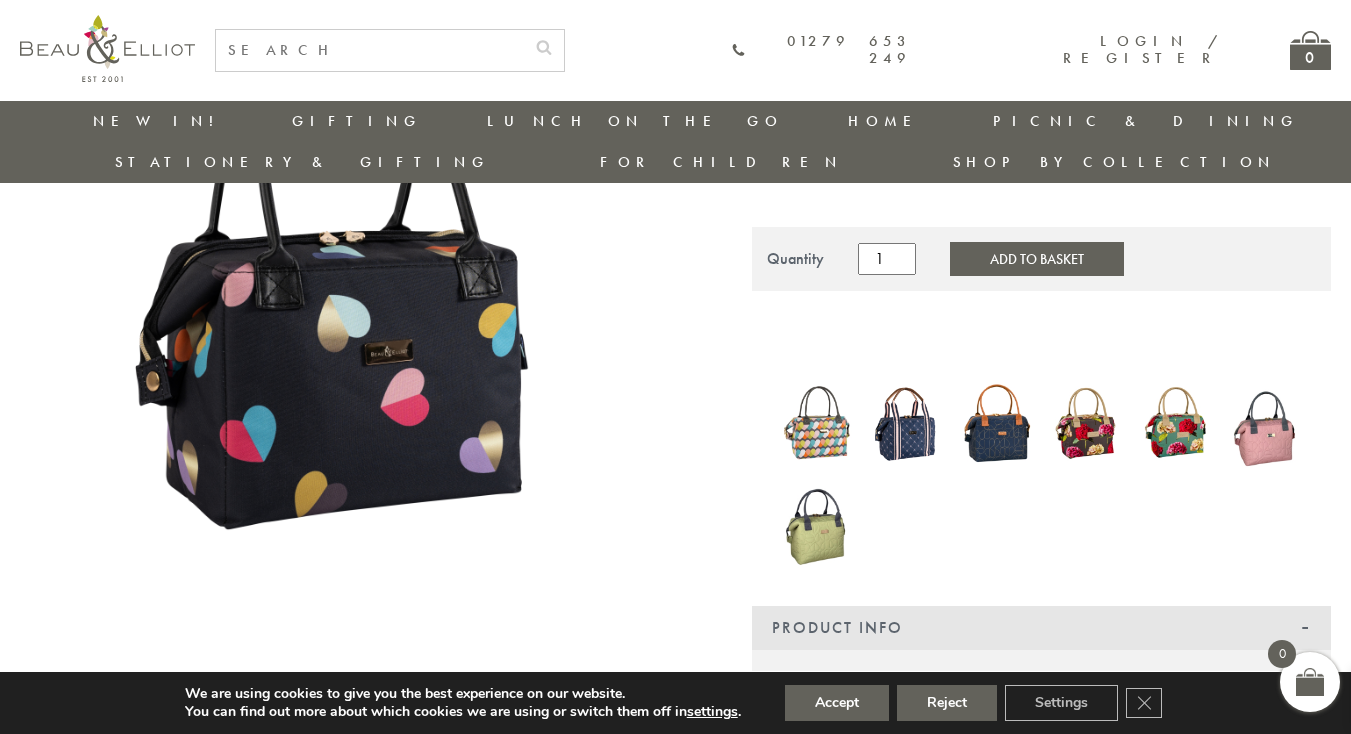 scroll, scrollTop: 504, scrollLeft: 0, axis: vertical 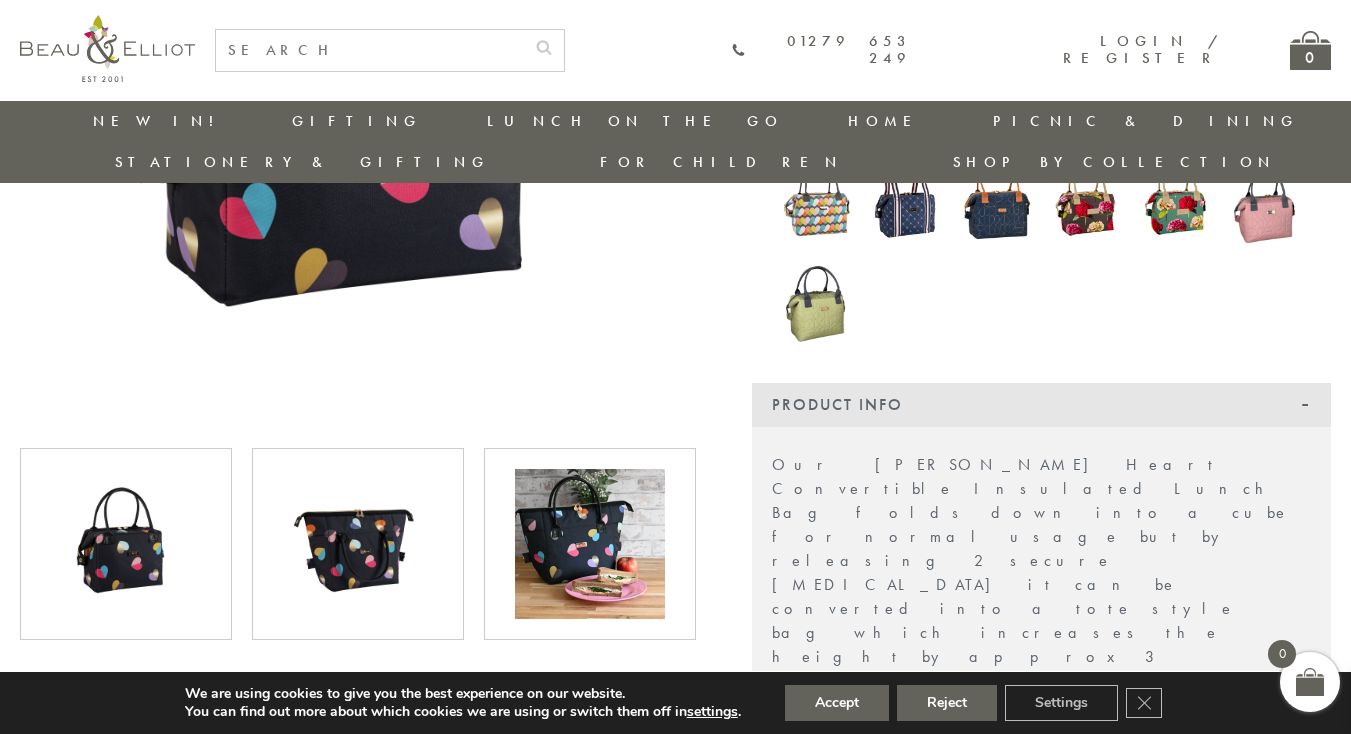 click at bounding box center [590, 544] 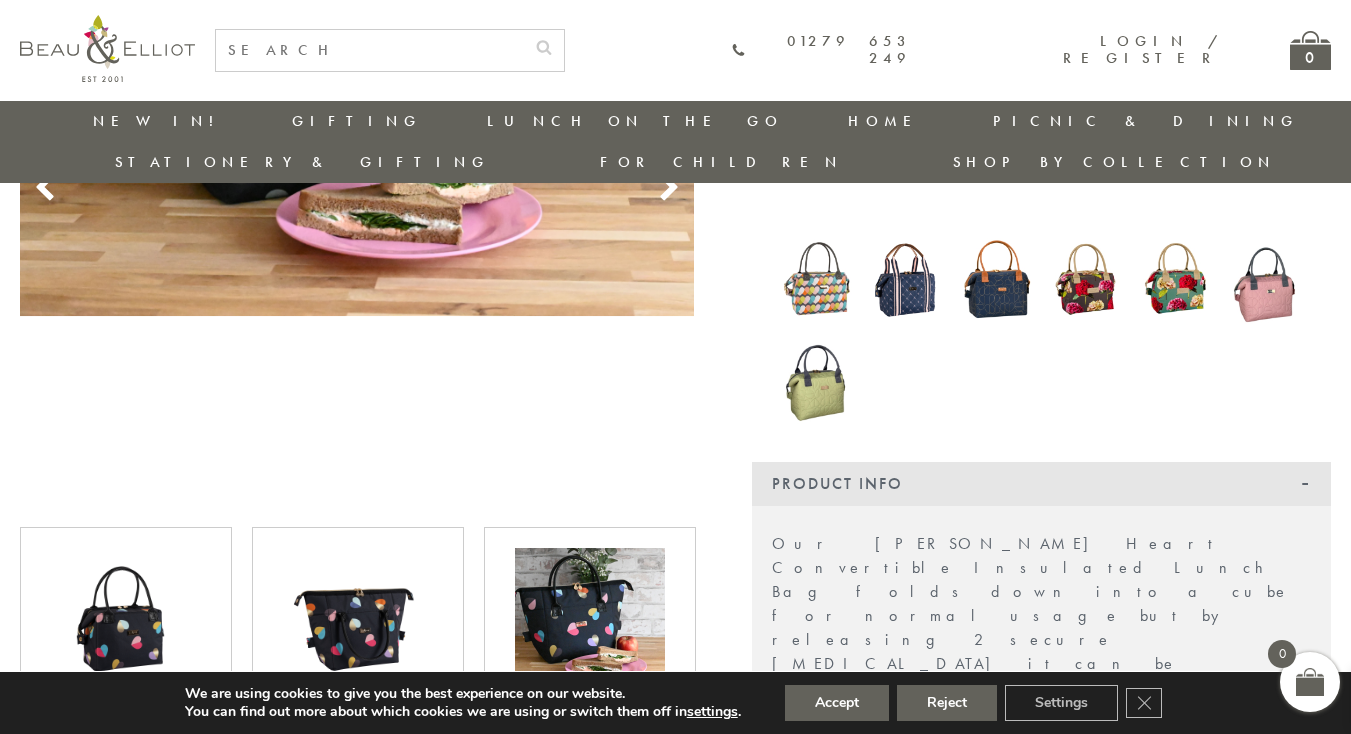 scroll, scrollTop: 428, scrollLeft: 0, axis: vertical 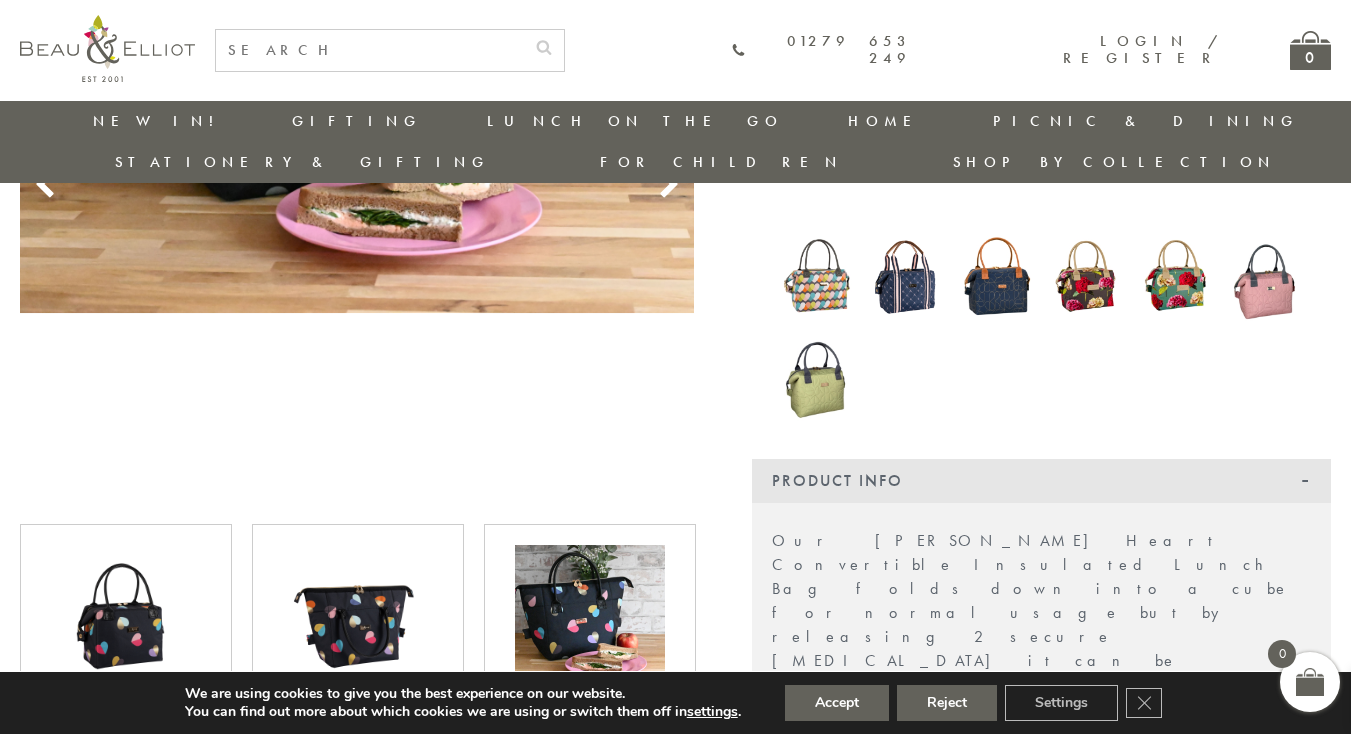 click at bounding box center [126, 620] 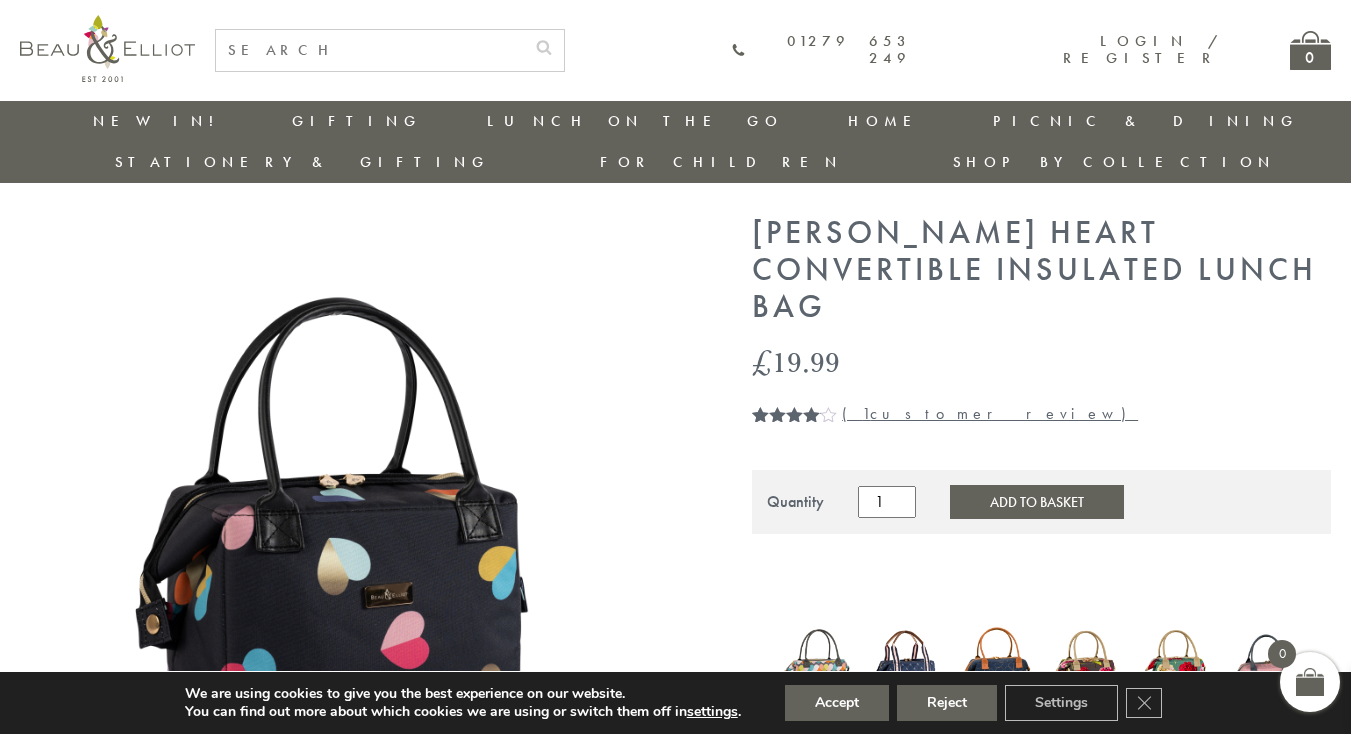 scroll, scrollTop: 0, scrollLeft: 3, axis: horizontal 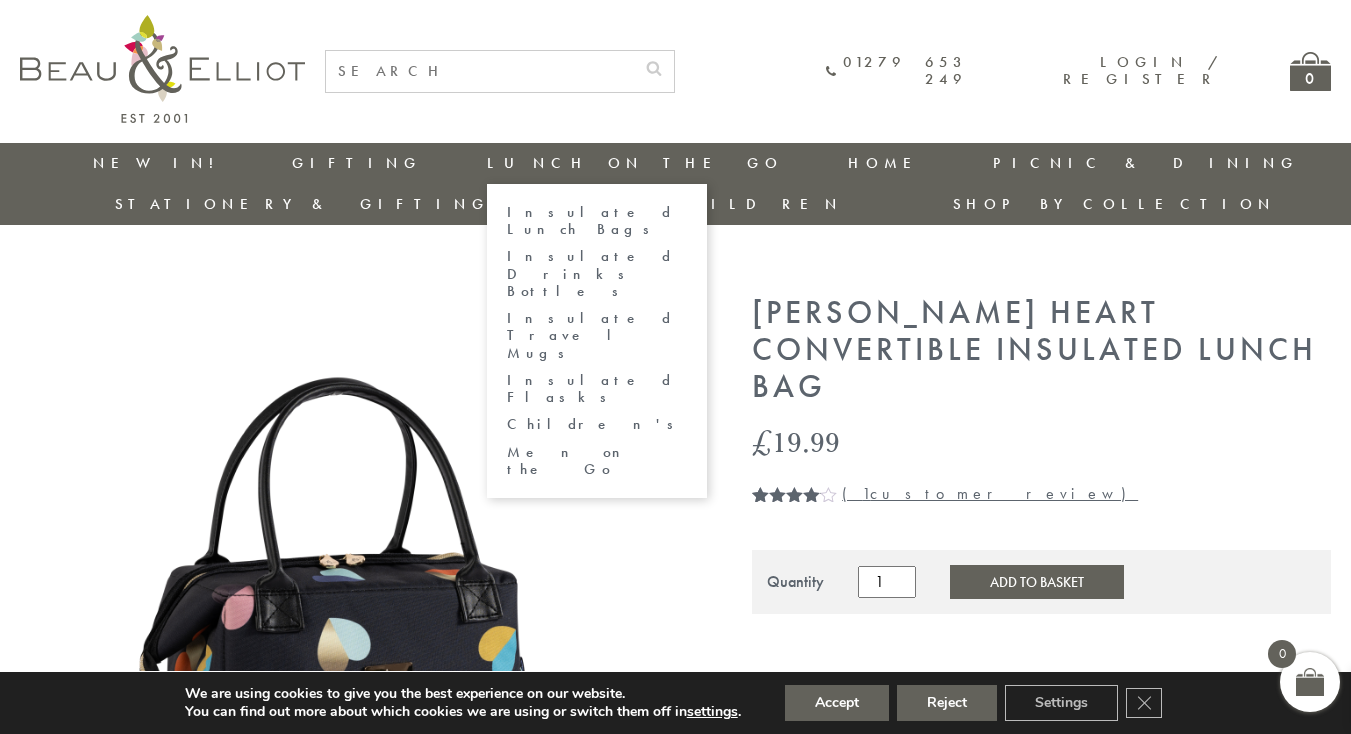 click on "Insulated Lunch Bags" at bounding box center [597, 221] 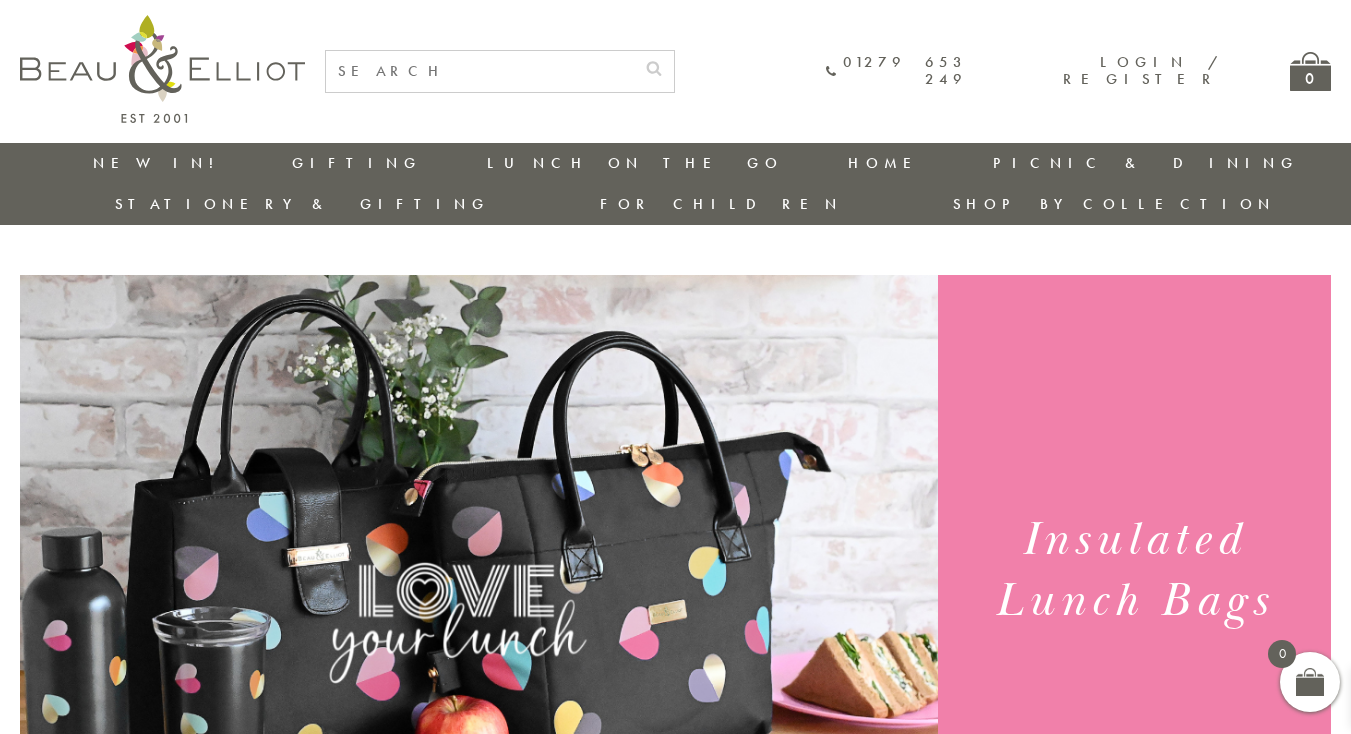 scroll, scrollTop: 302, scrollLeft: 0, axis: vertical 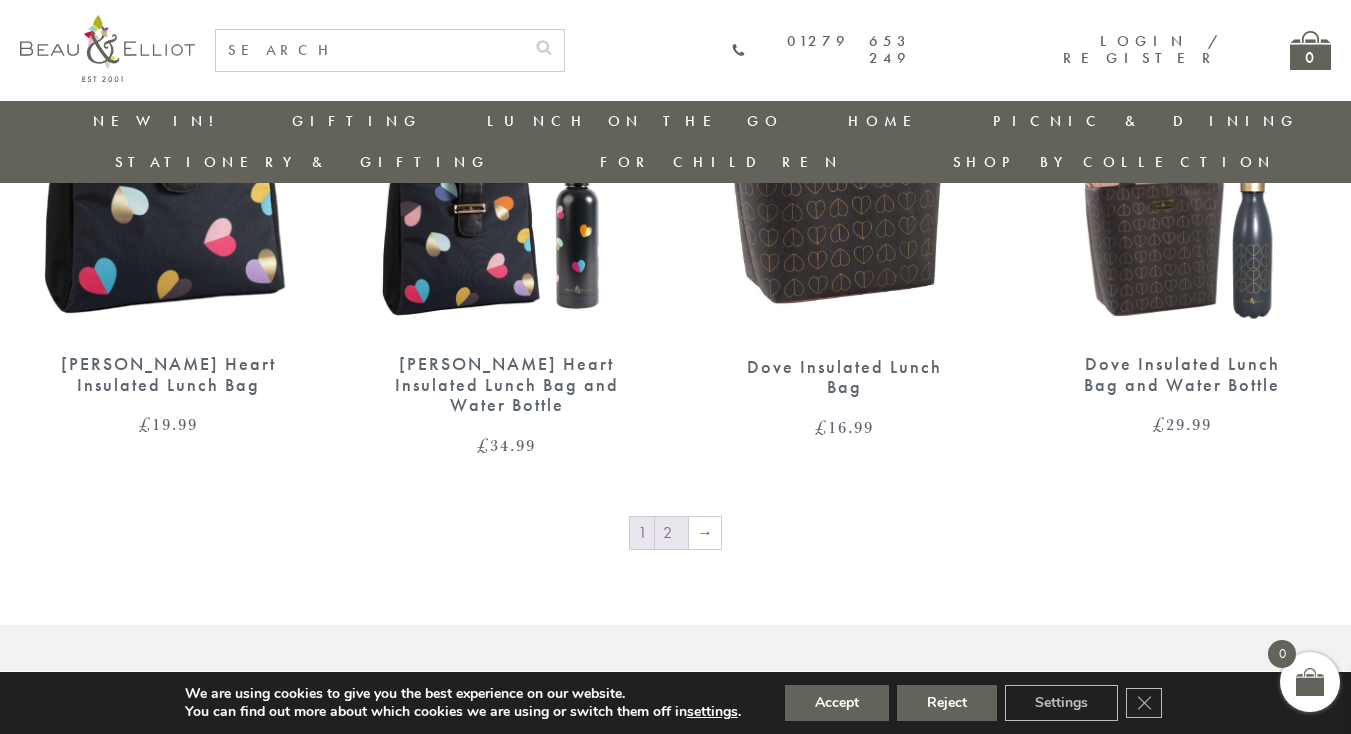 click on "2" at bounding box center (671, 533) 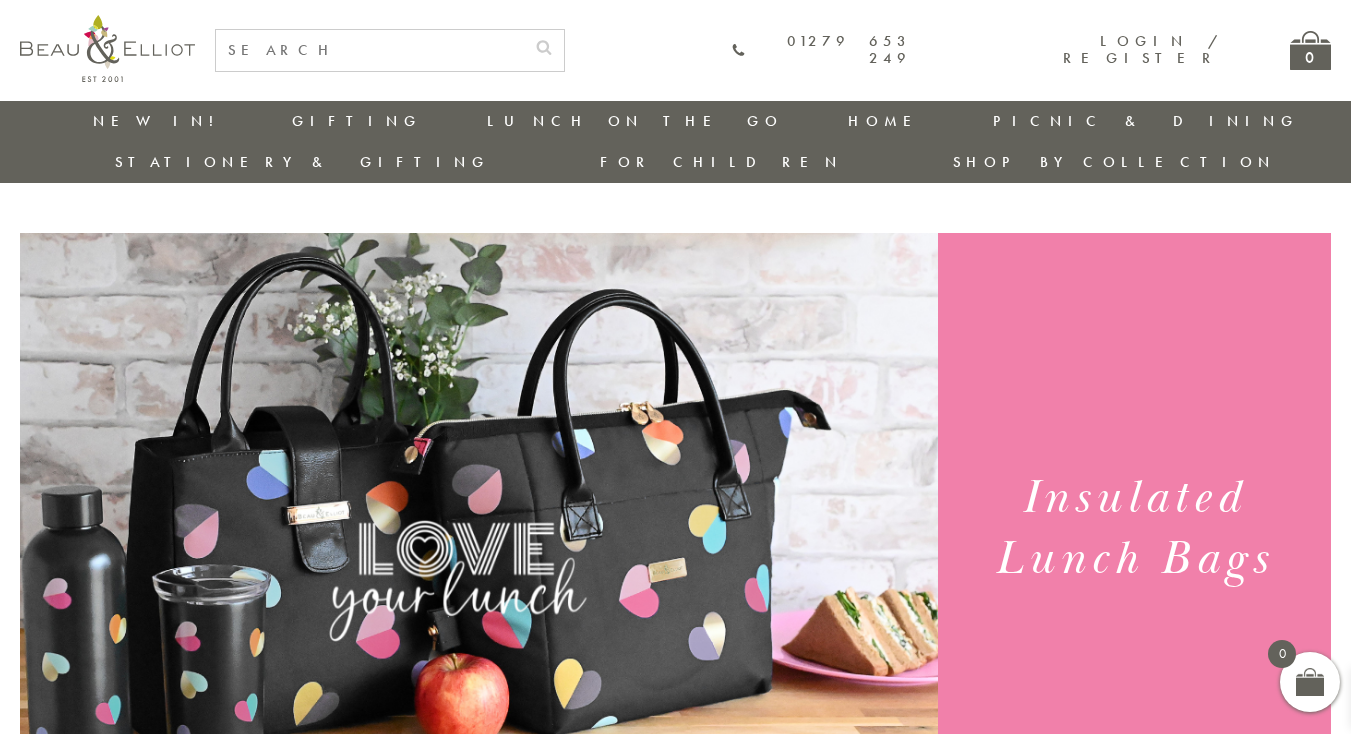 scroll, scrollTop: 483, scrollLeft: 0, axis: vertical 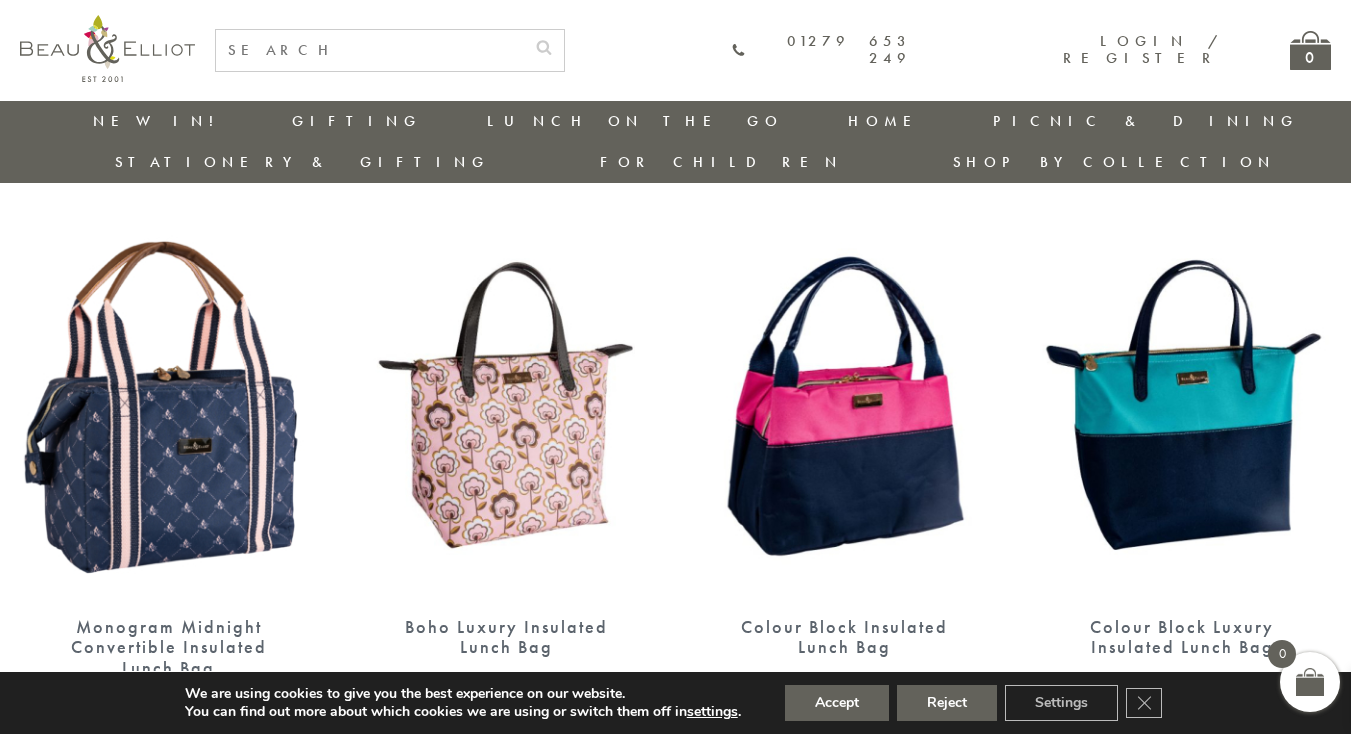 click at bounding box center [845, 404] 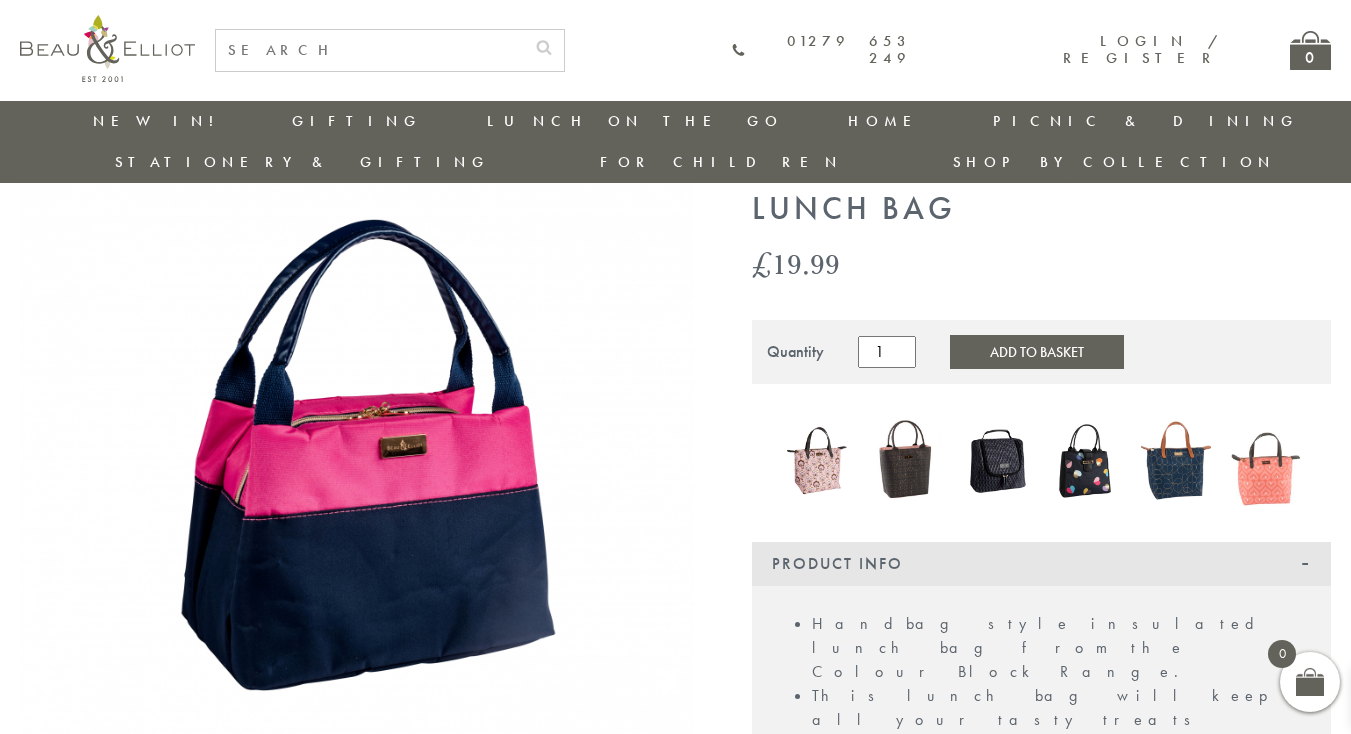scroll, scrollTop: 98, scrollLeft: 0, axis: vertical 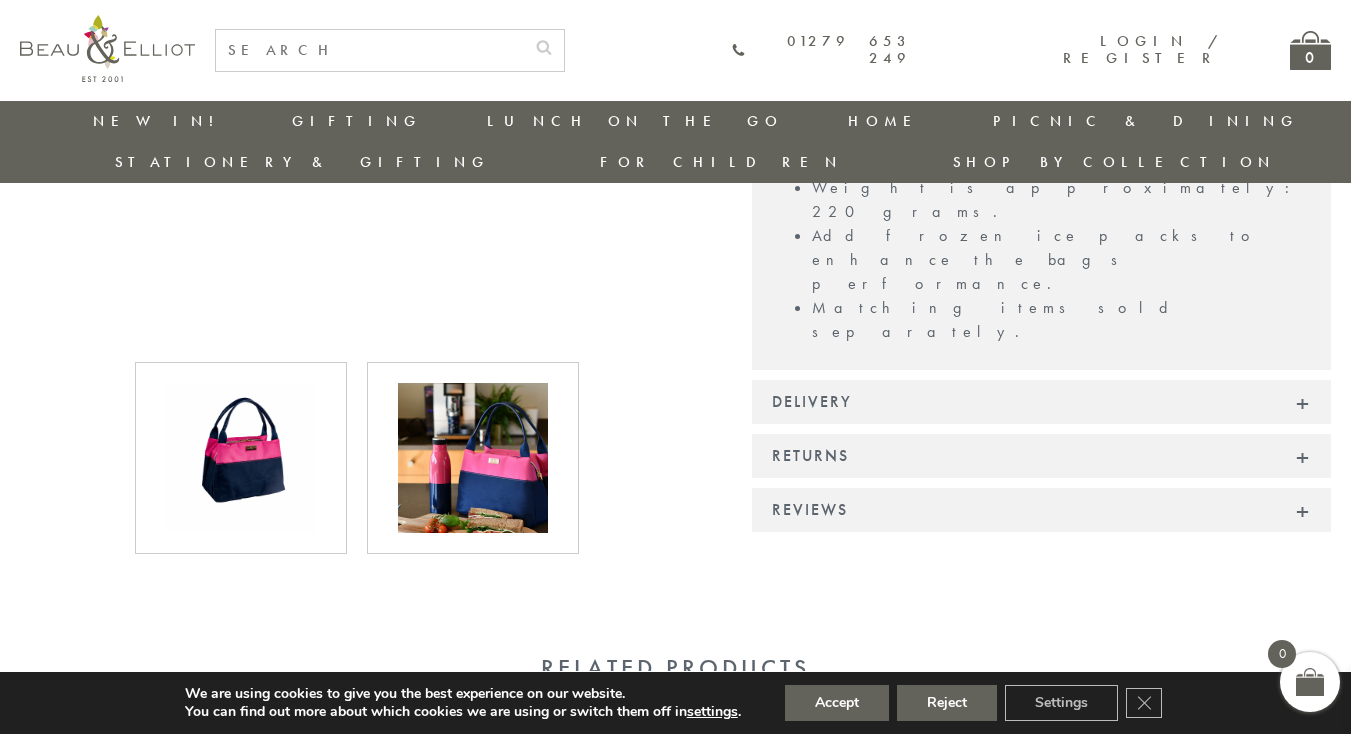click at bounding box center [473, 458] 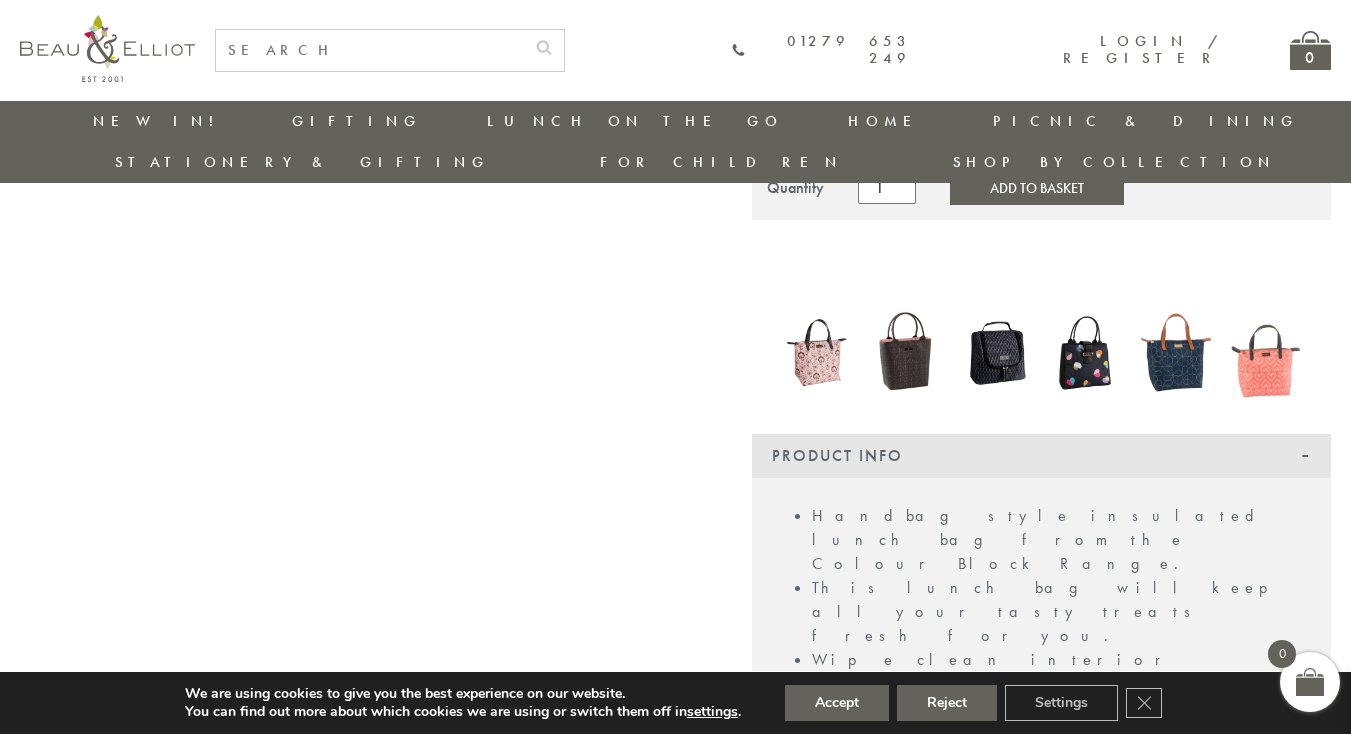 scroll, scrollTop: 262, scrollLeft: 0, axis: vertical 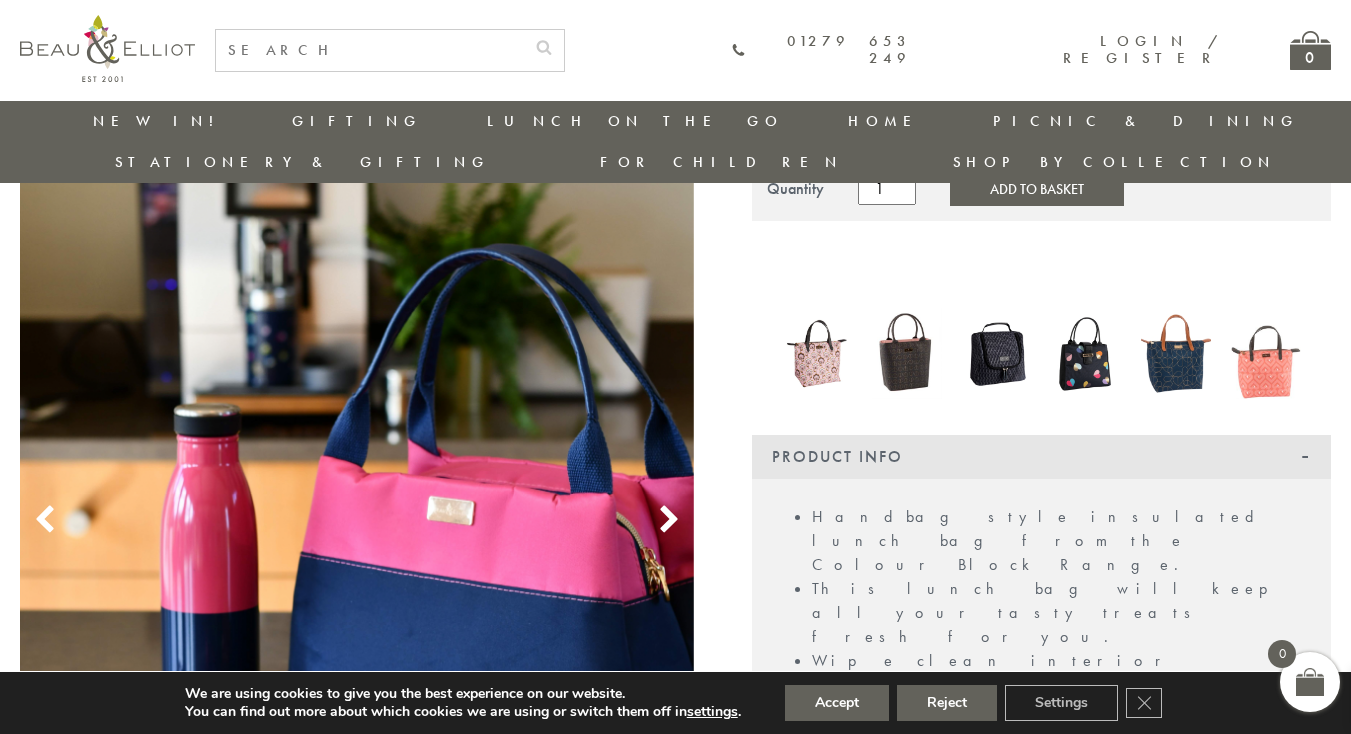 click at bounding box center [1086, 353] 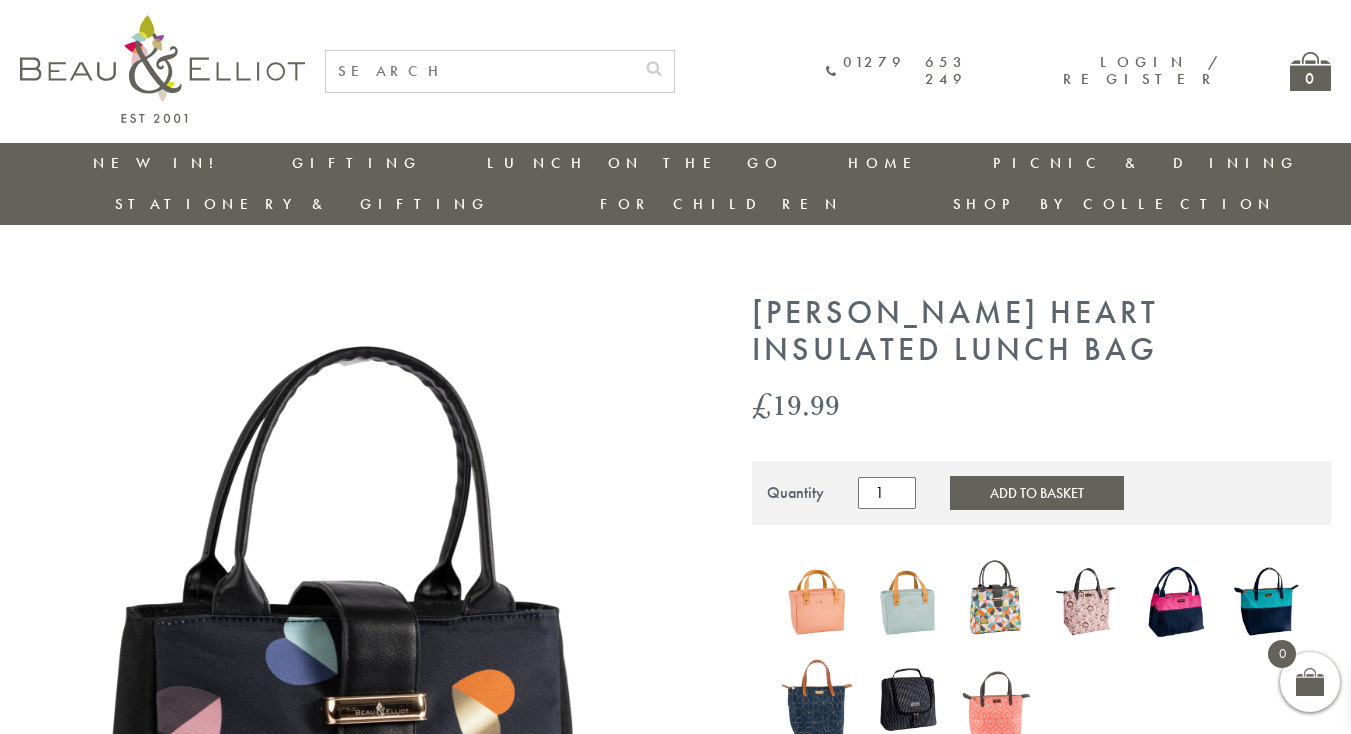 scroll, scrollTop: 0, scrollLeft: 0, axis: both 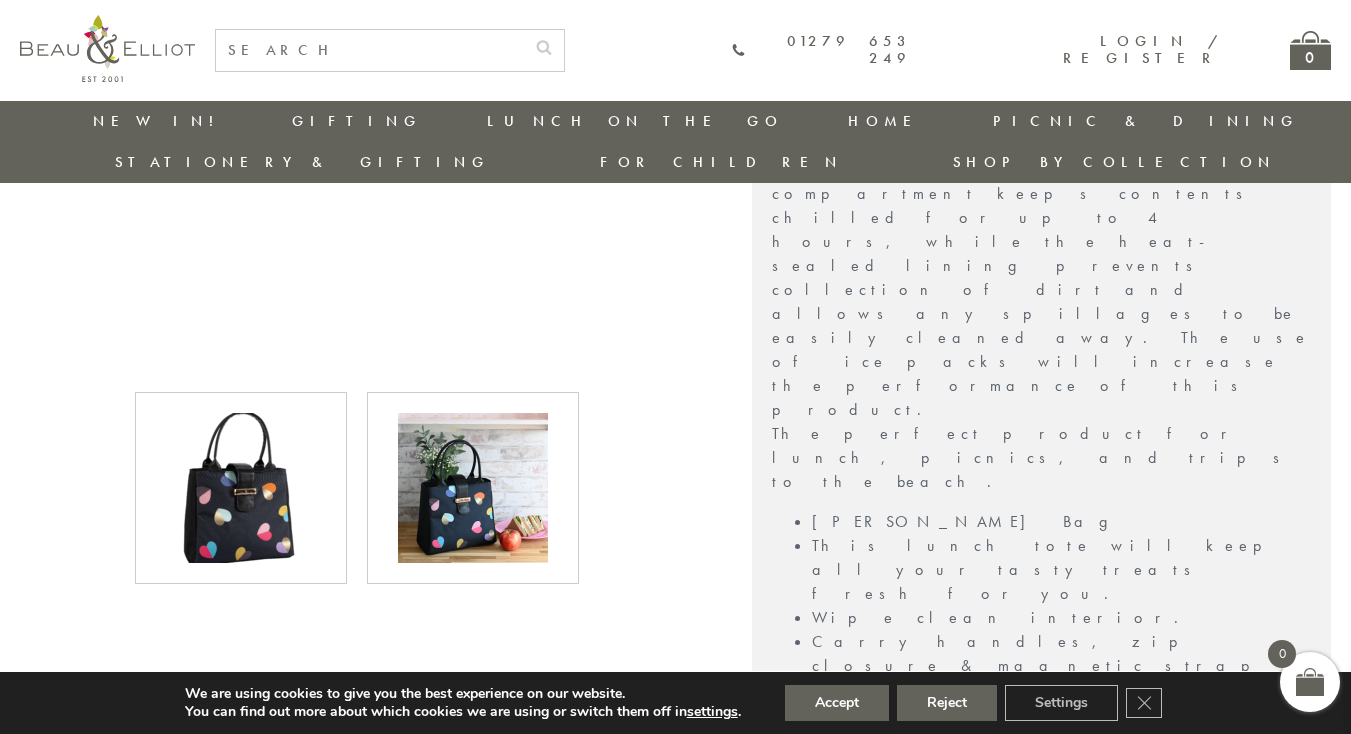 click at bounding box center (473, 488) 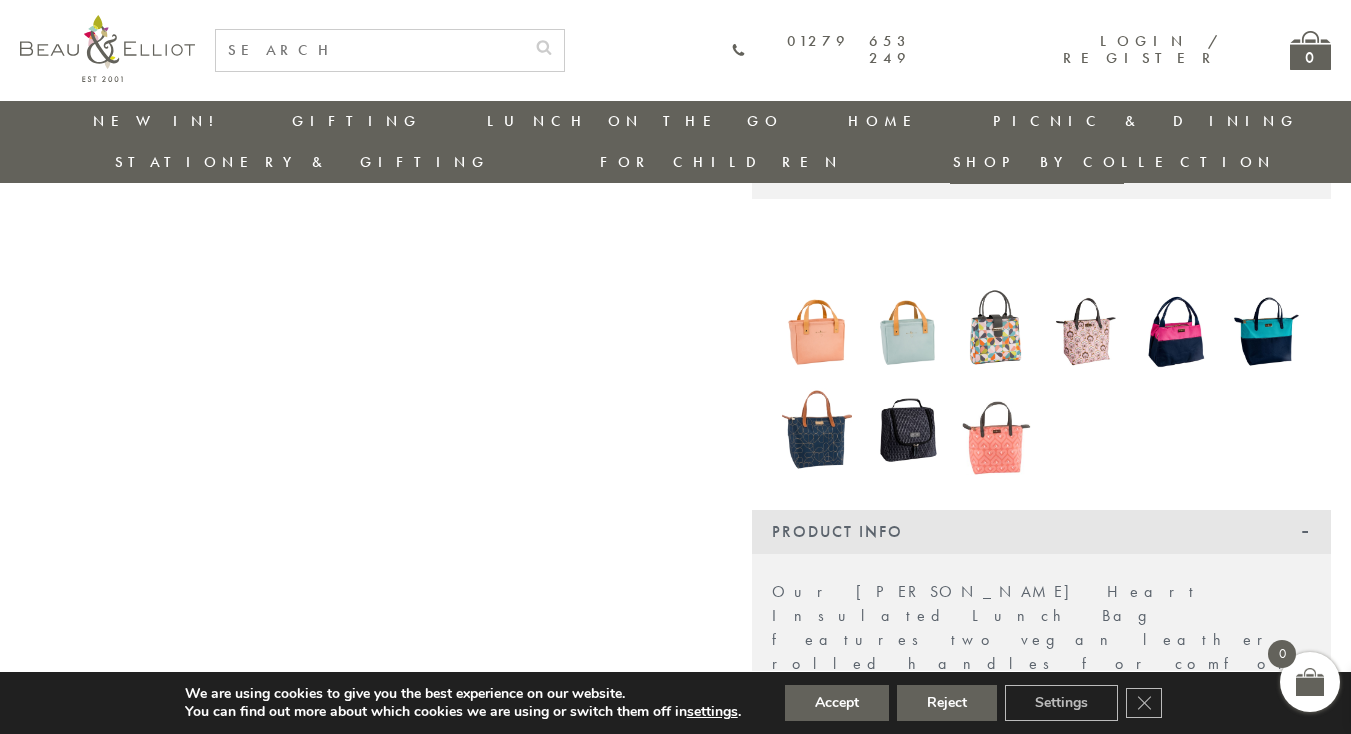 scroll, scrollTop: 283, scrollLeft: 0, axis: vertical 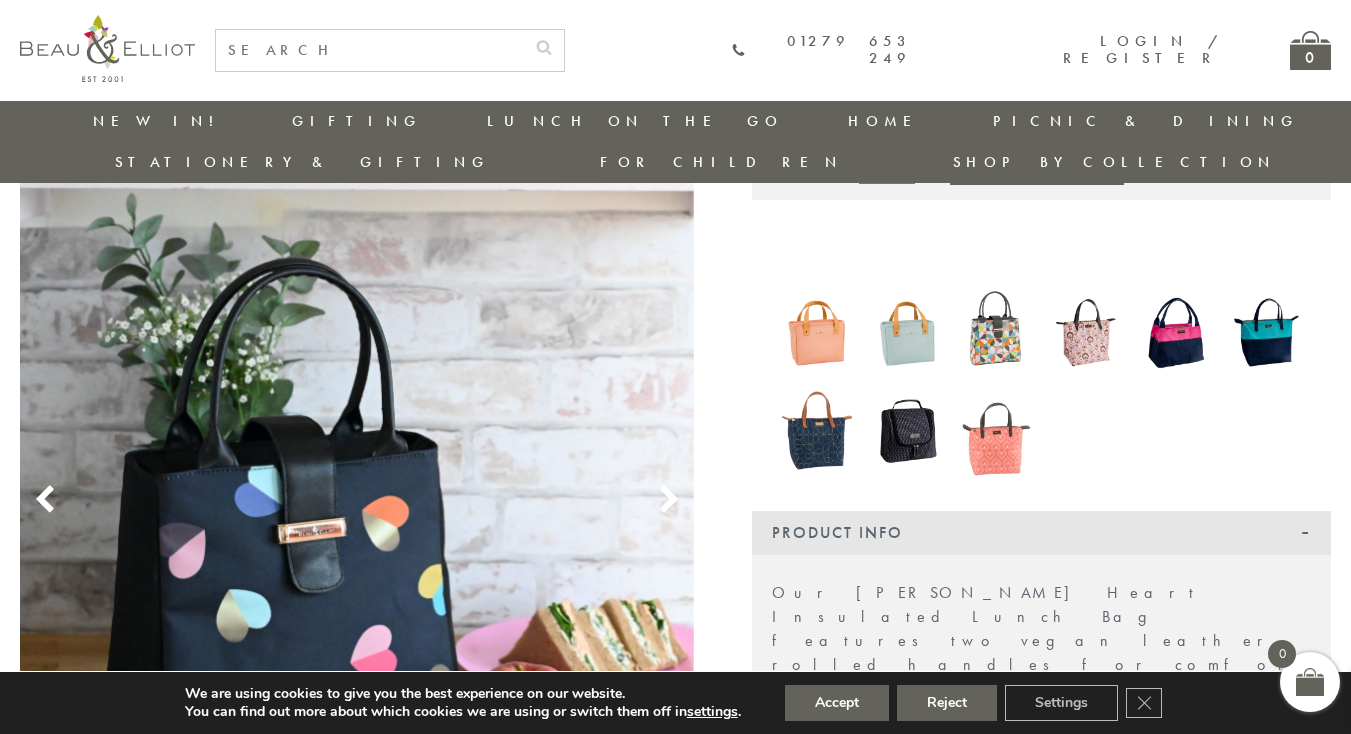 click at bounding box center [817, 430] 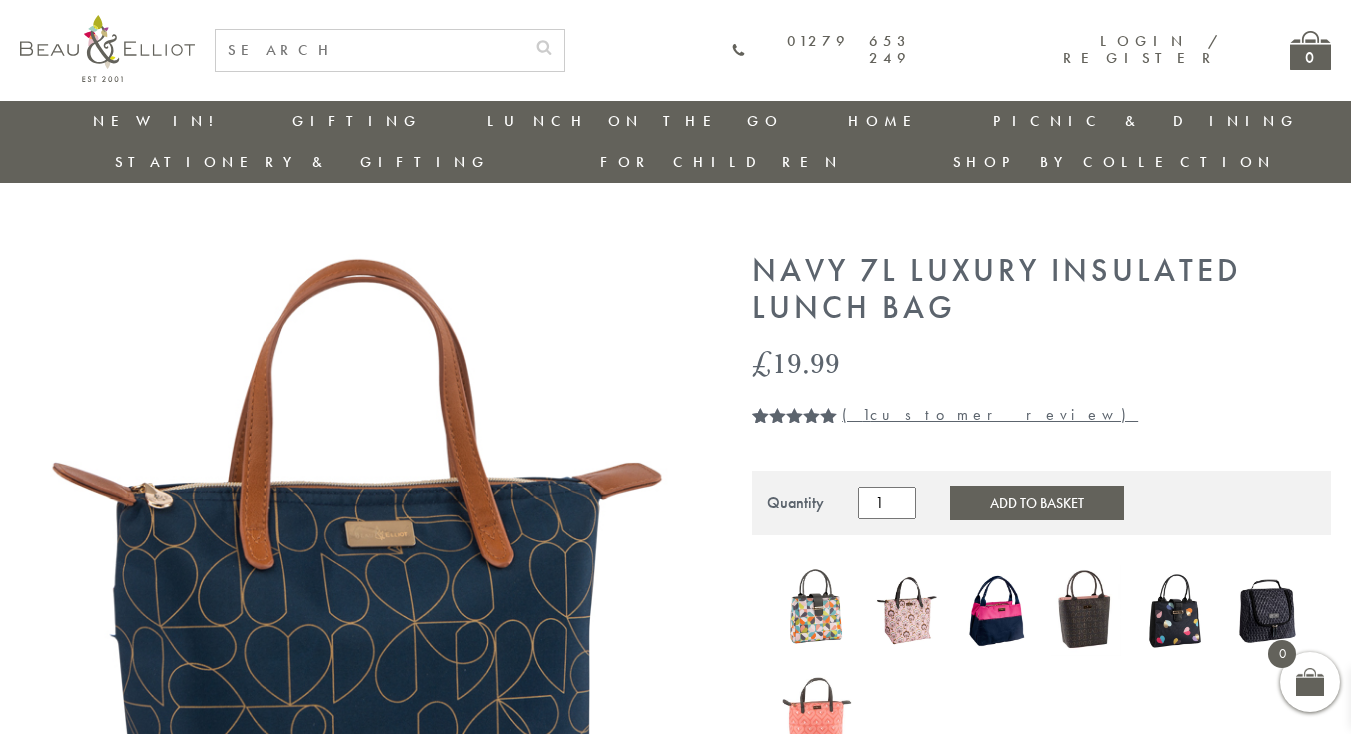 scroll, scrollTop: 66, scrollLeft: 0, axis: vertical 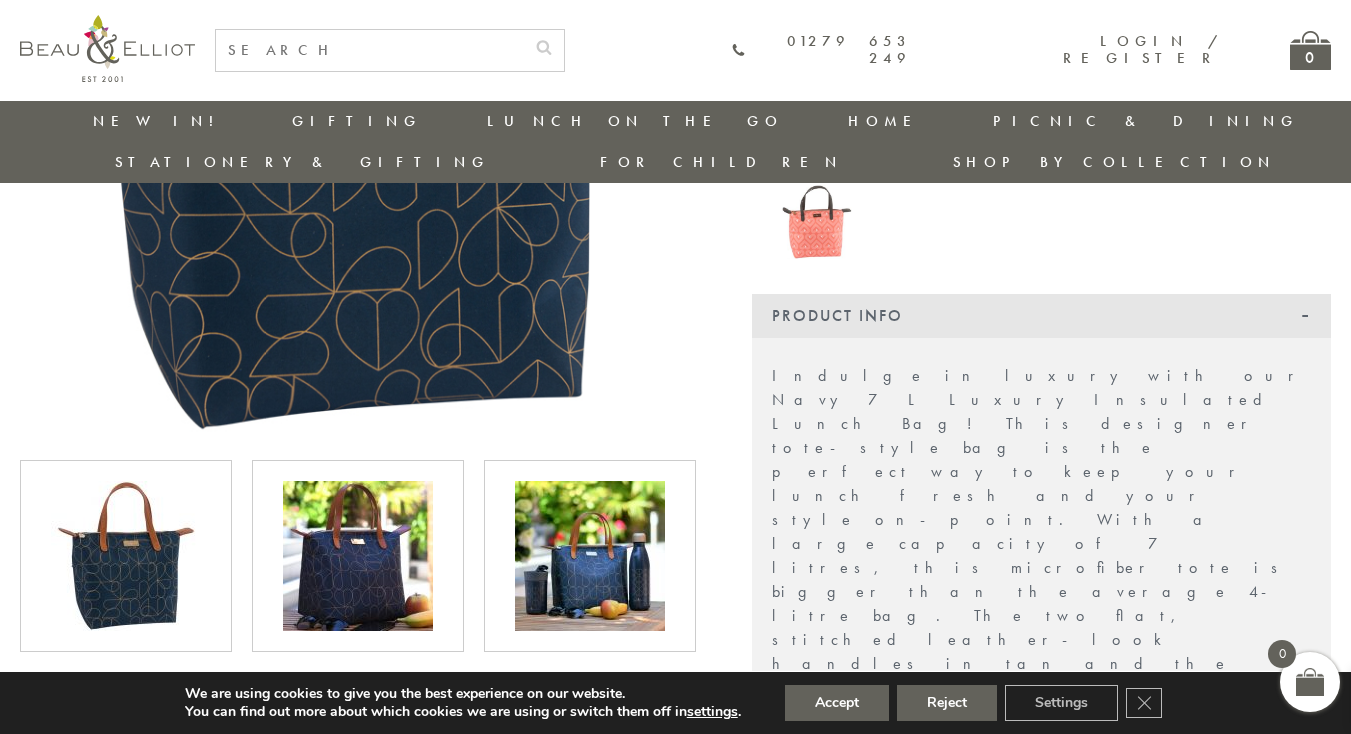 click at bounding box center (590, 556) 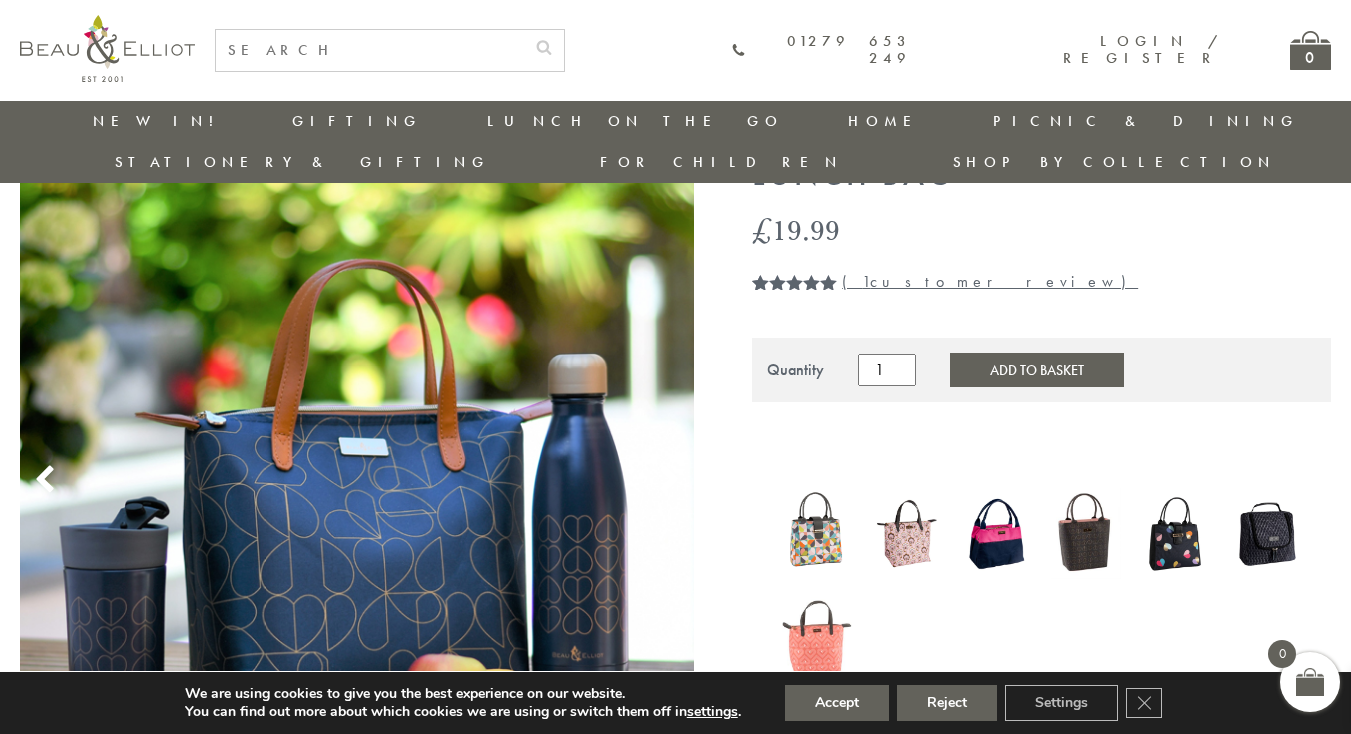 scroll, scrollTop: 132, scrollLeft: 3, axis: both 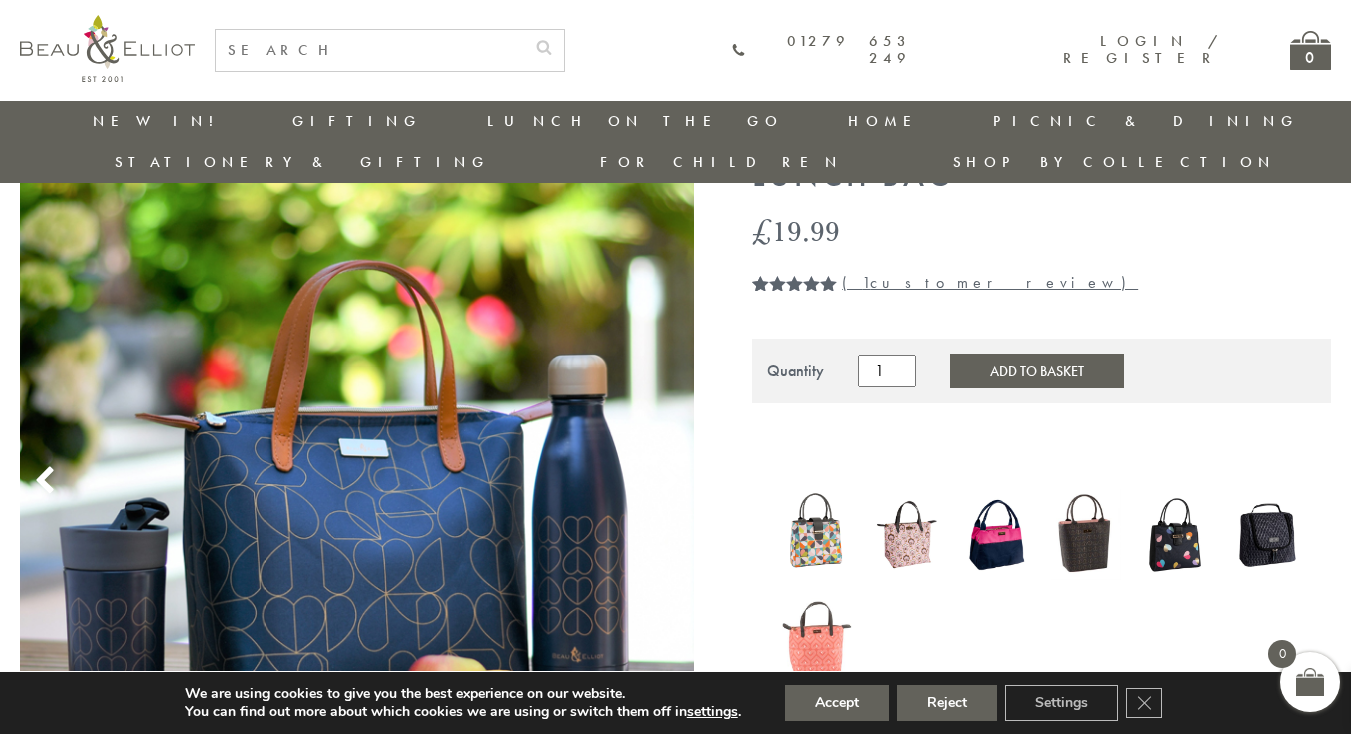 click at bounding box center (1176, 534) 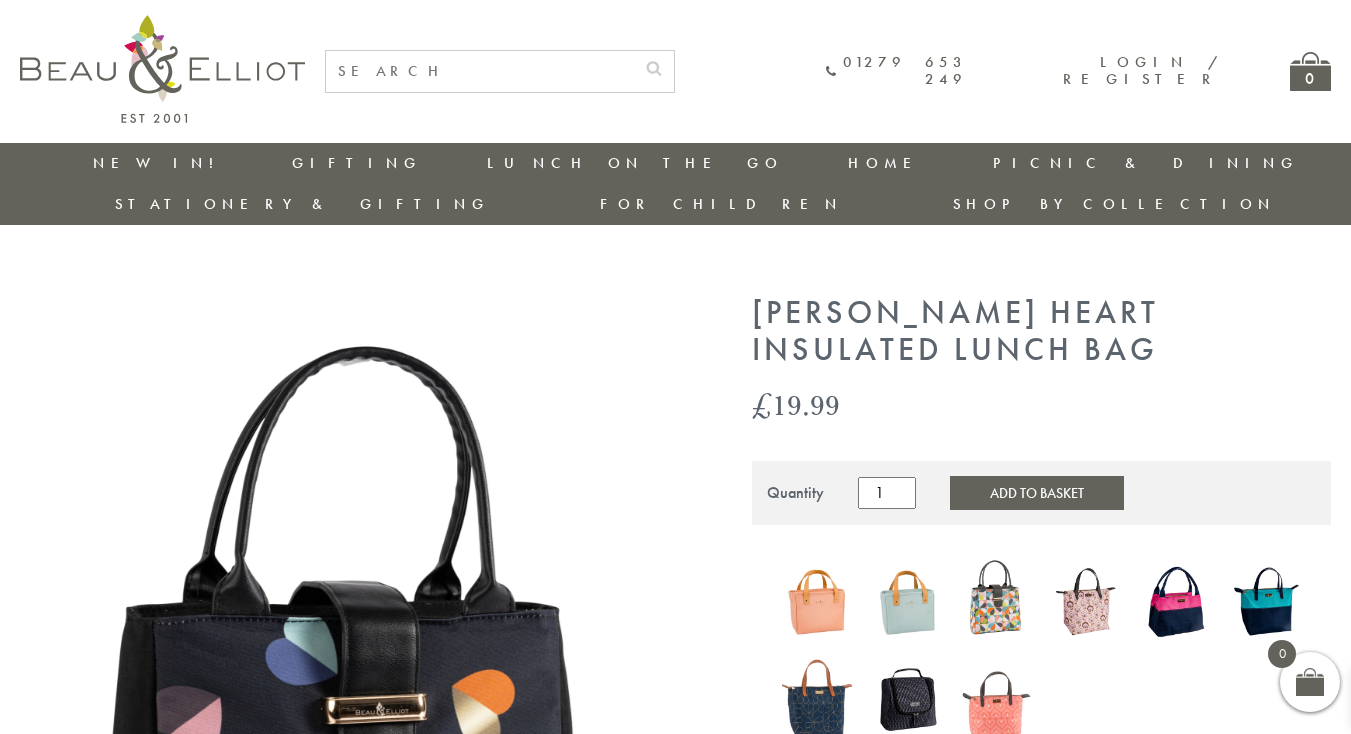 scroll, scrollTop: 0, scrollLeft: 0, axis: both 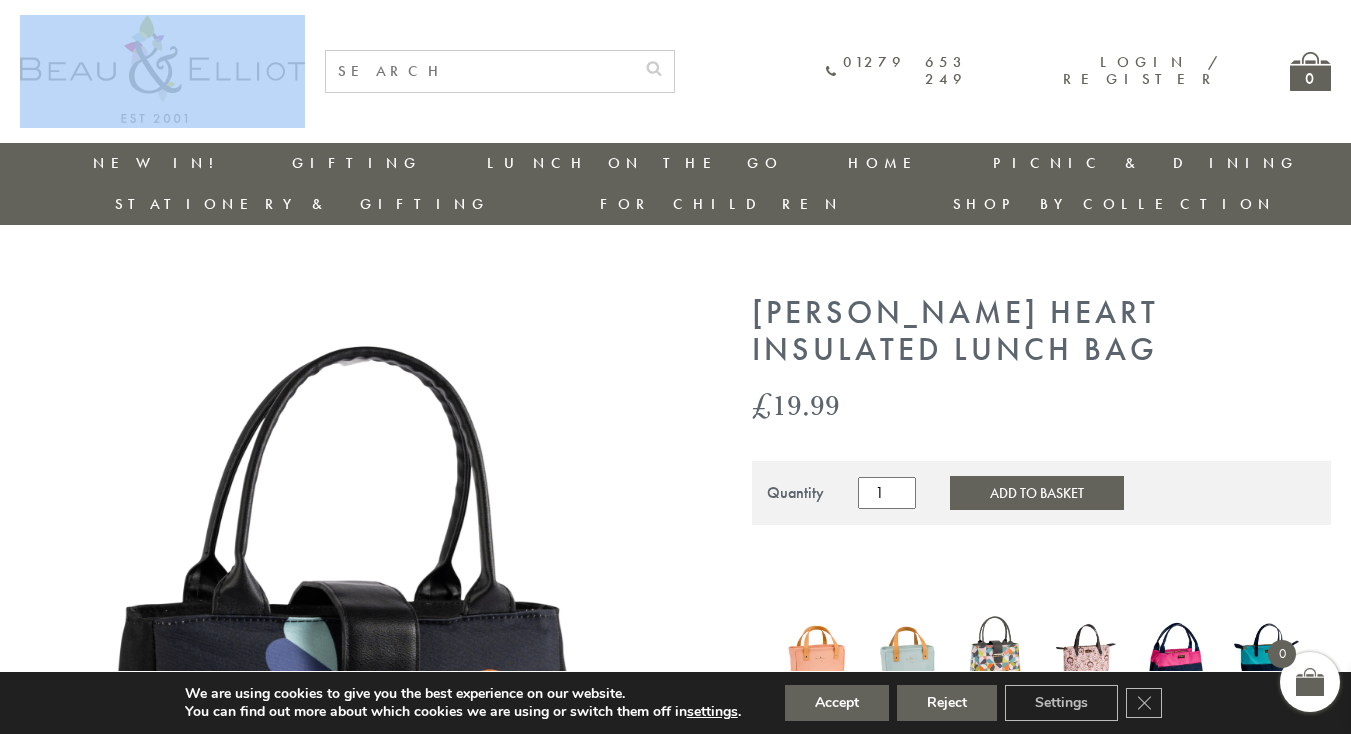 drag, startPoint x: 319, startPoint y: 62, endPoint x: 40, endPoint y: 38, distance: 280.03036 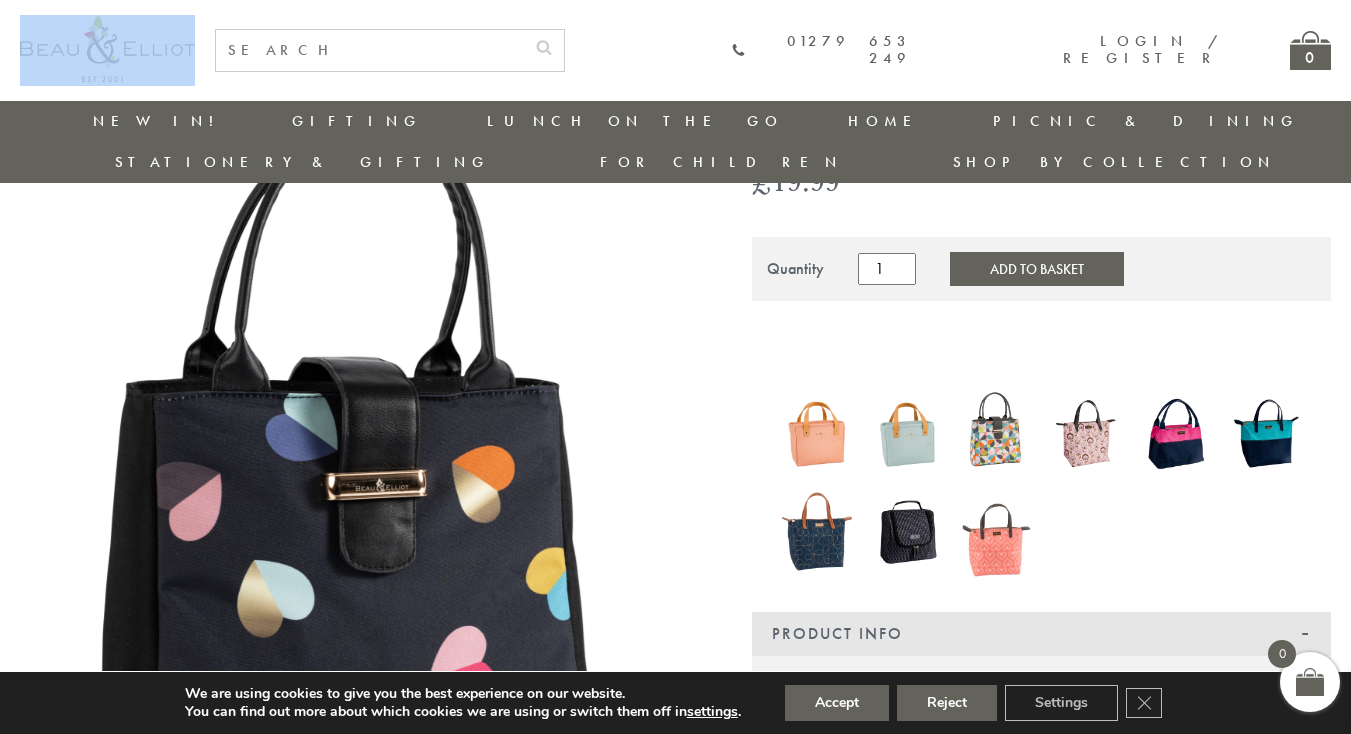 scroll, scrollTop: 160, scrollLeft: 0, axis: vertical 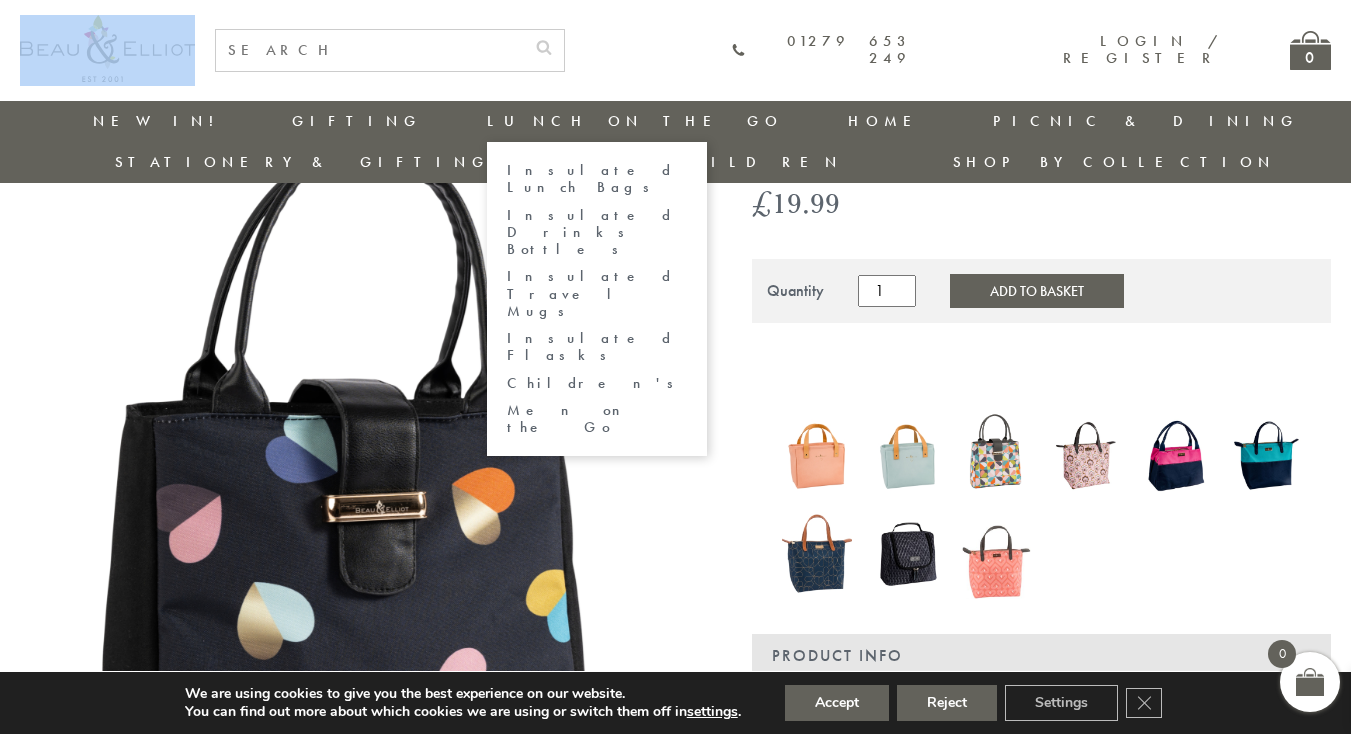 click on "Insulated Lunch Bags" at bounding box center [597, 179] 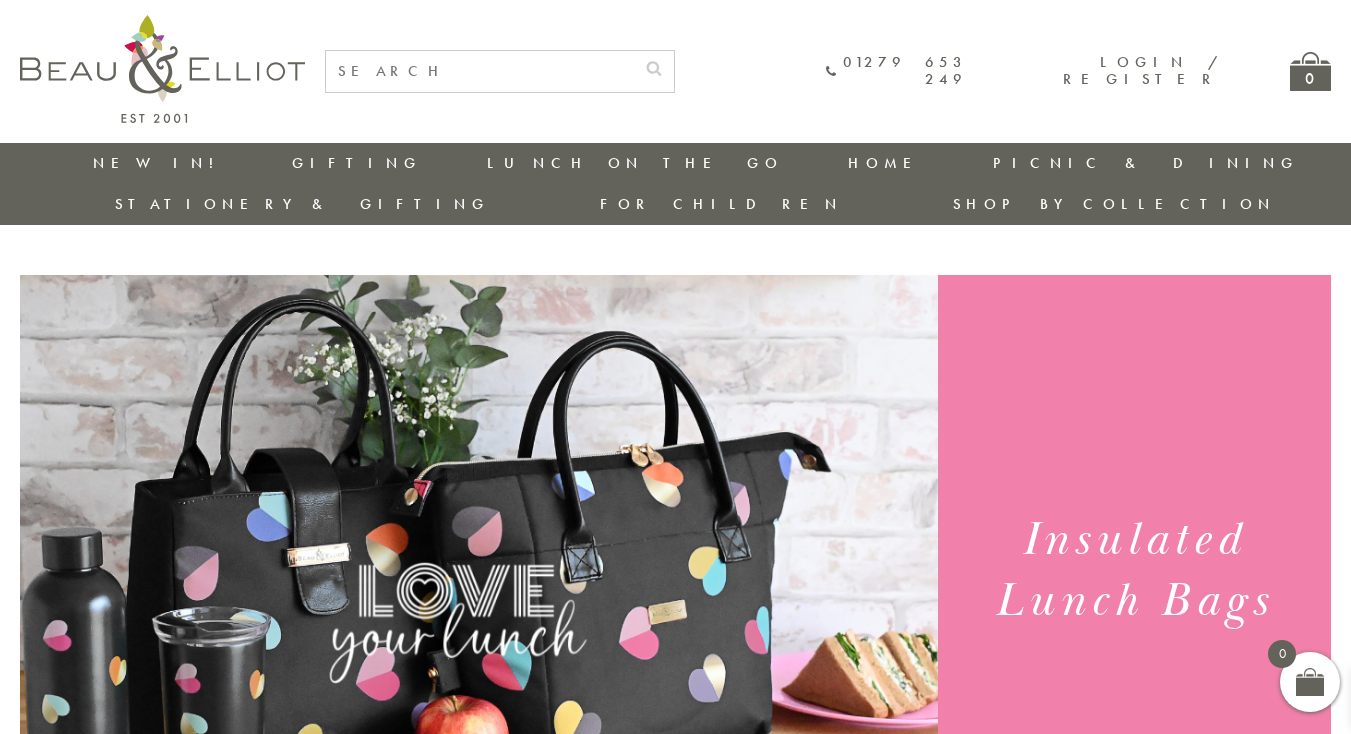 scroll, scrollTop: 0, scrollLeft: 0, axis: both 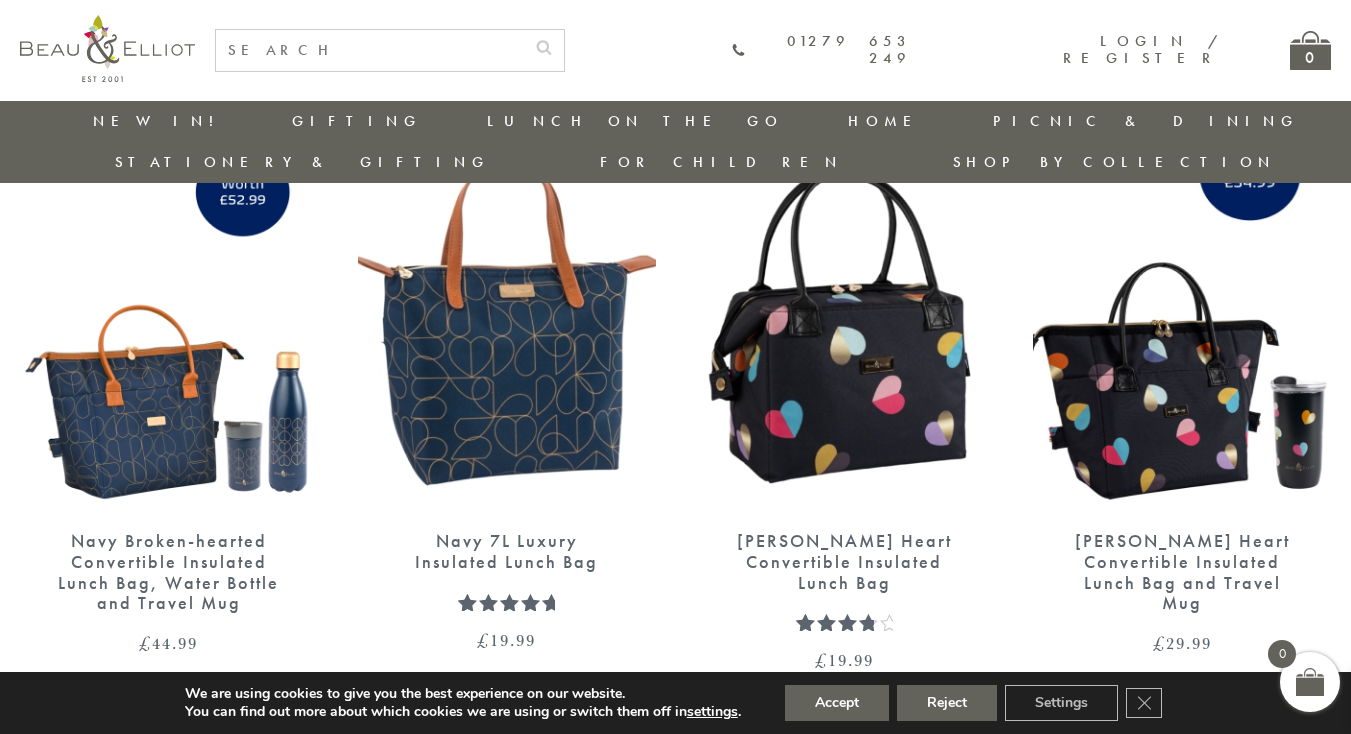 click at bounding box center (845, 319) 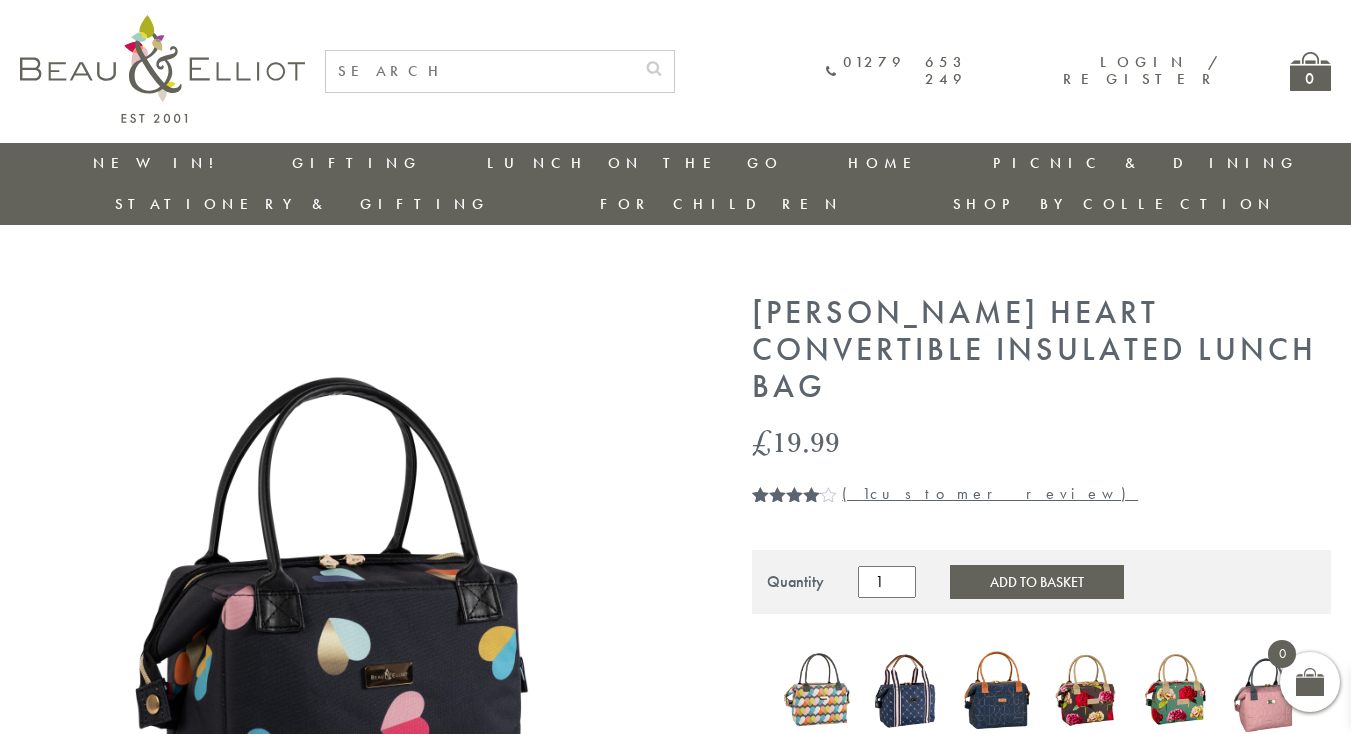 scroll, scrollTop: 0, scrollLeft: 0, axis: both 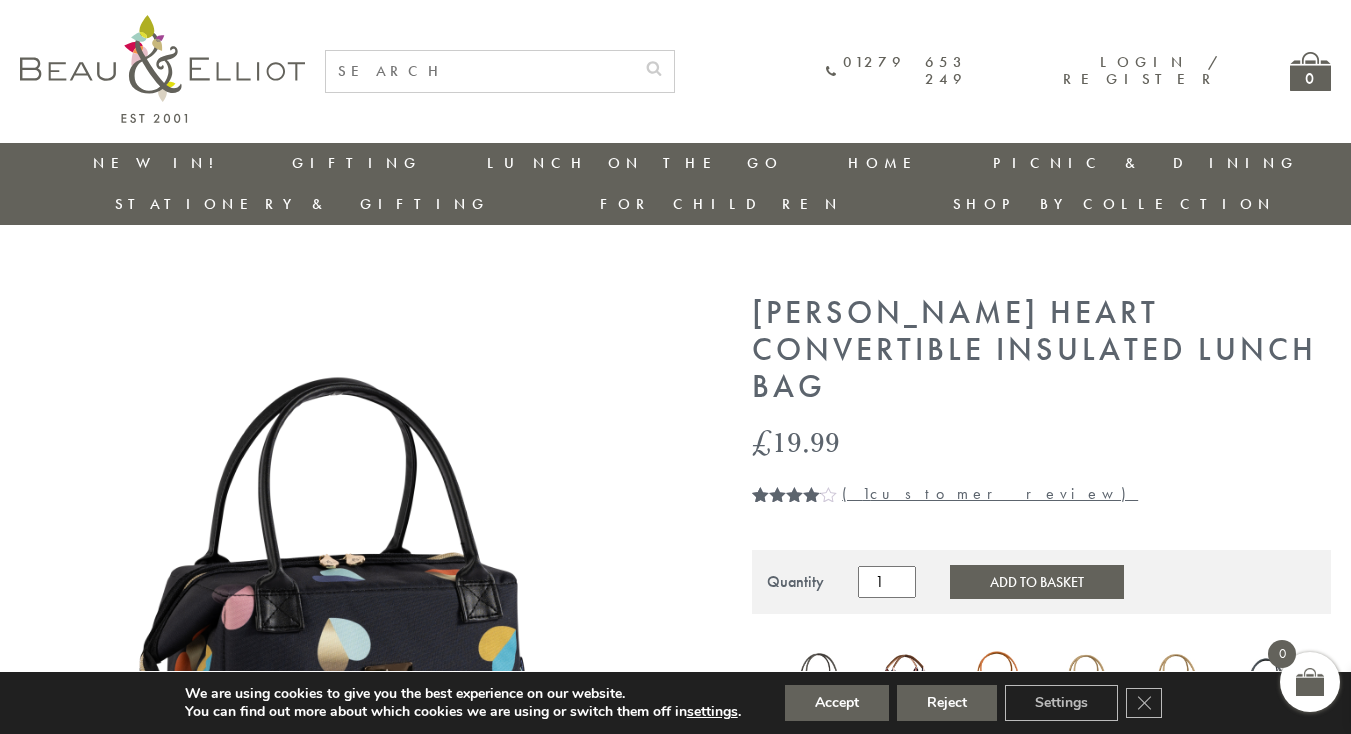 click on "( 1  customer review)" at bounding box center [990, 493] 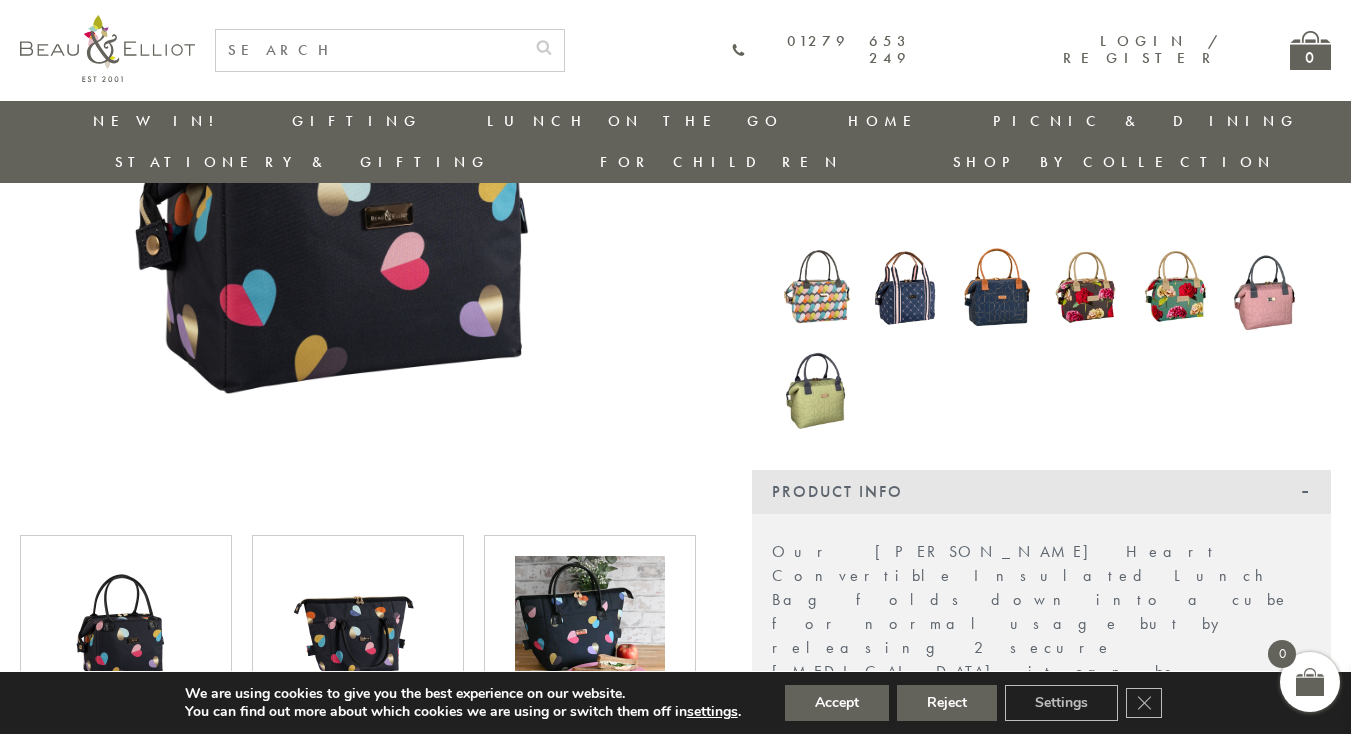 scroll, scrollTop: 0, scrollLeft: 0, axis: both 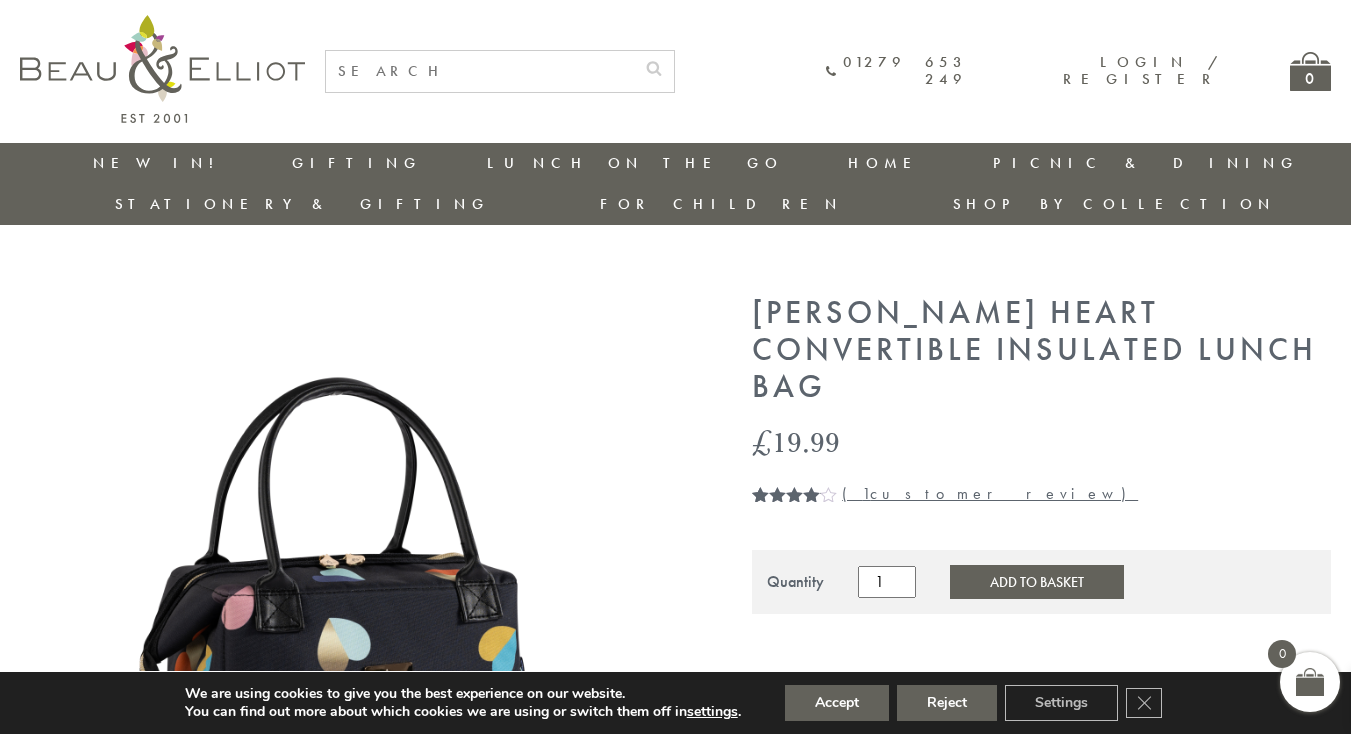 drag, startPoint x: 876, startPoint y: 407, endPoint x: 856, endPoint y: 418, distance: 22.825424 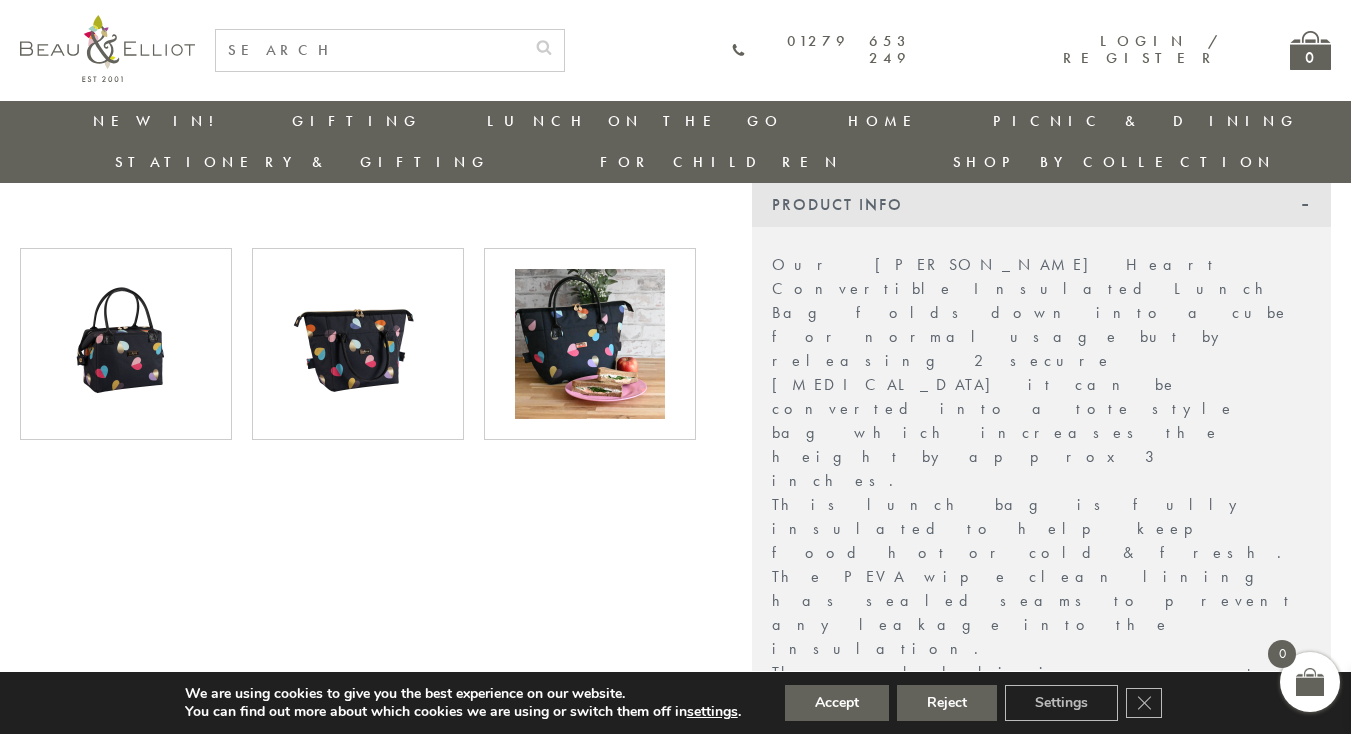scroll, scrollTop: 954, scrollLeft: 0, axis: vertical 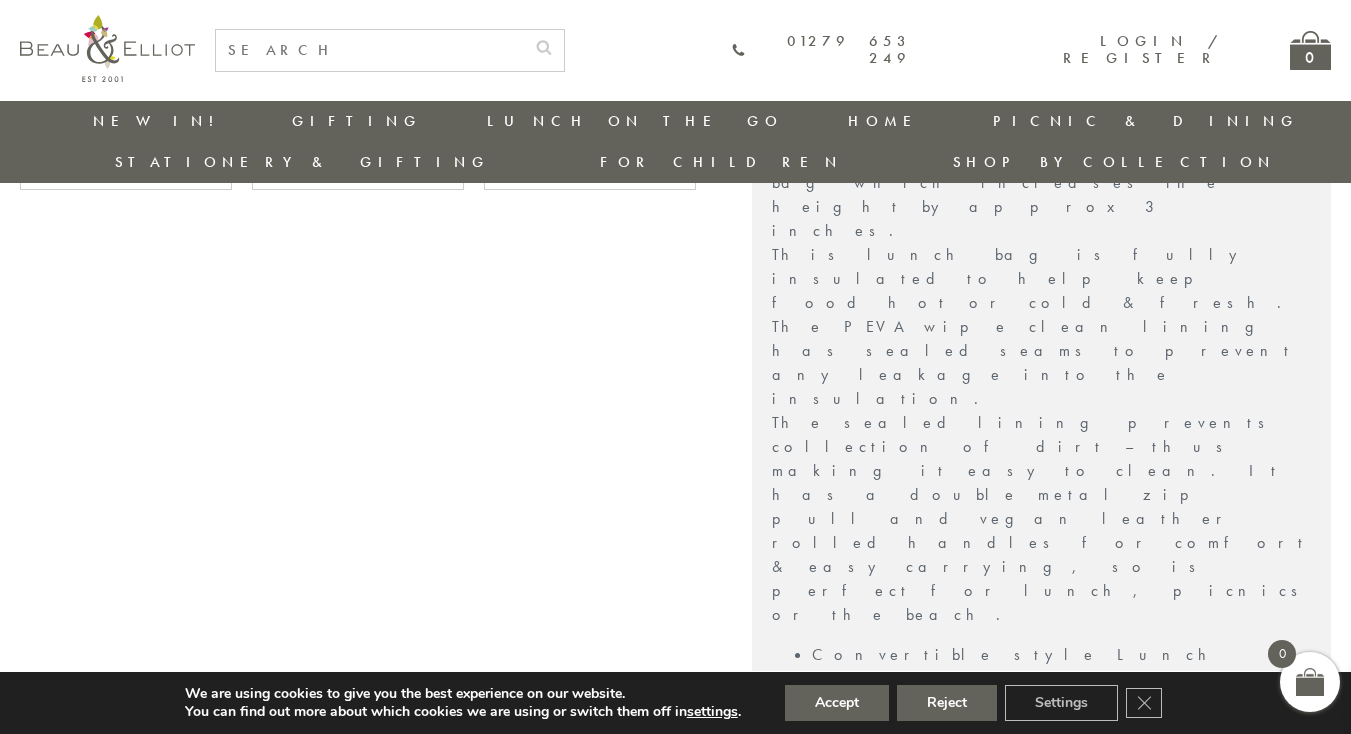 click on "[PERSON_NAME] Heart Convertible Insulated Lunch Bag" at bounding box center (998, 1372) 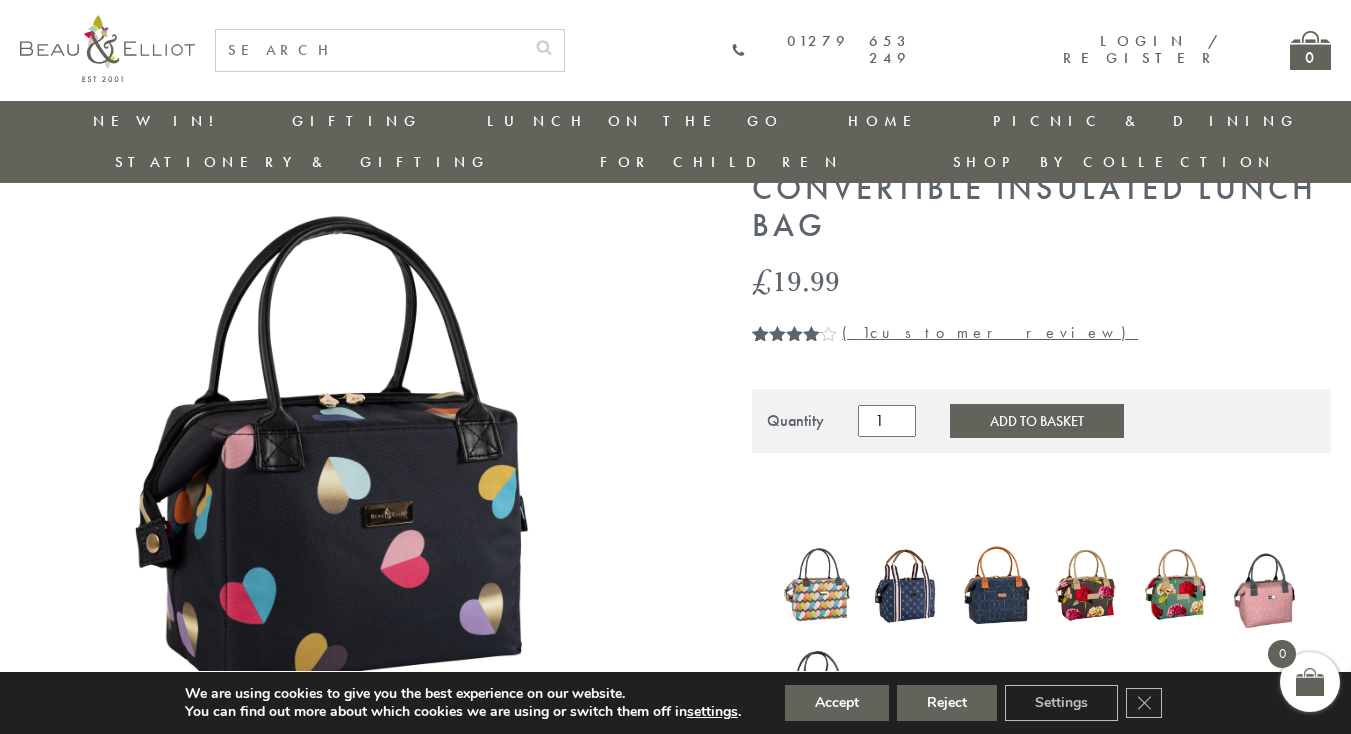 scroll, scrollTop: 0, scrollLeft: 0, axis: both 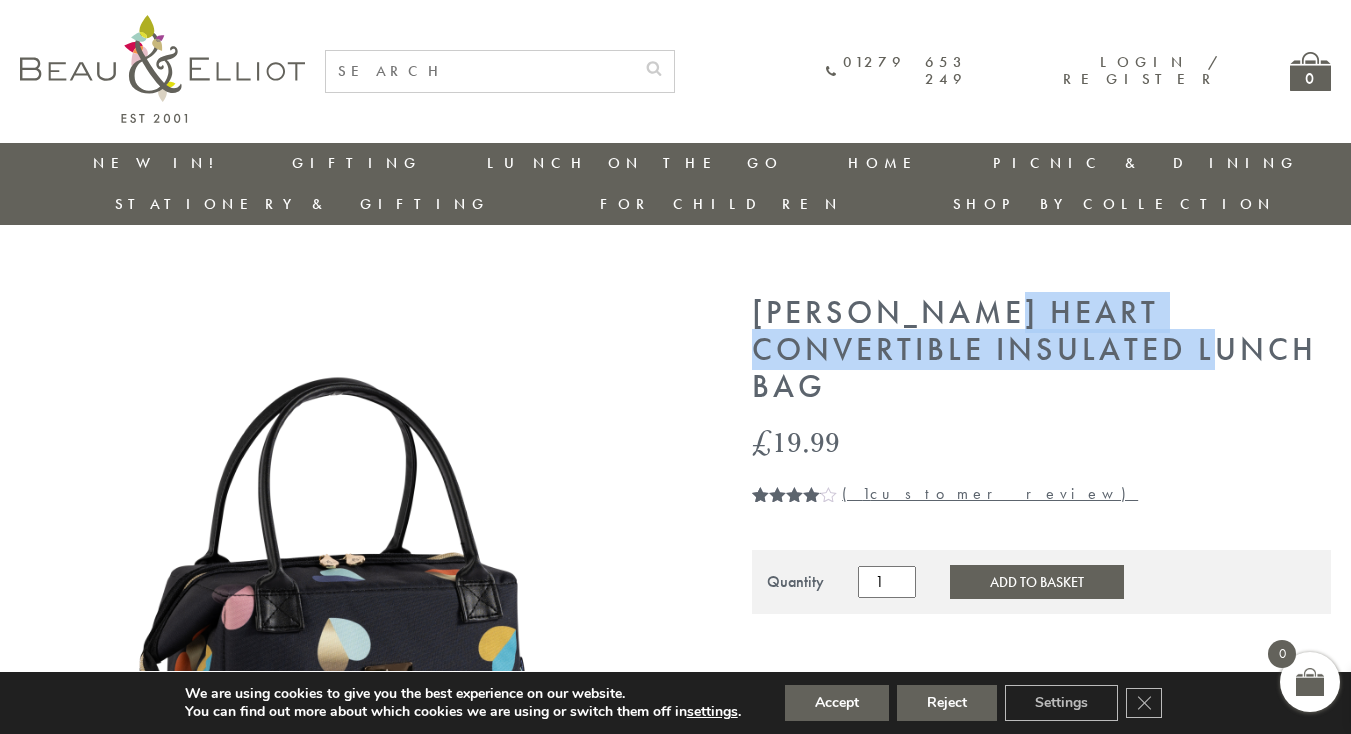 drag, startPoint x: 994, startPoint y: 275, endPoint x: 1180, endPoint y: 298, distance: 187.41664 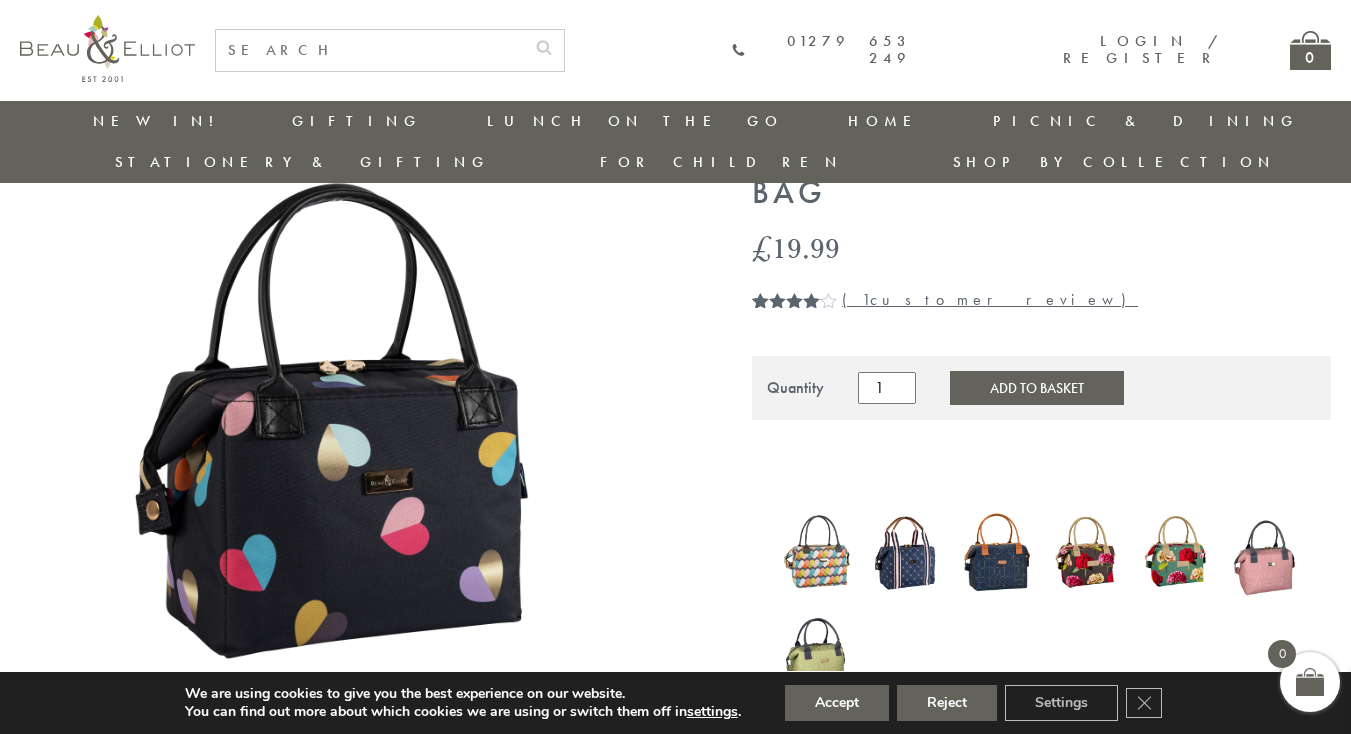 scroll, scrollTop: 0, scrollLeft: 0, axis: both 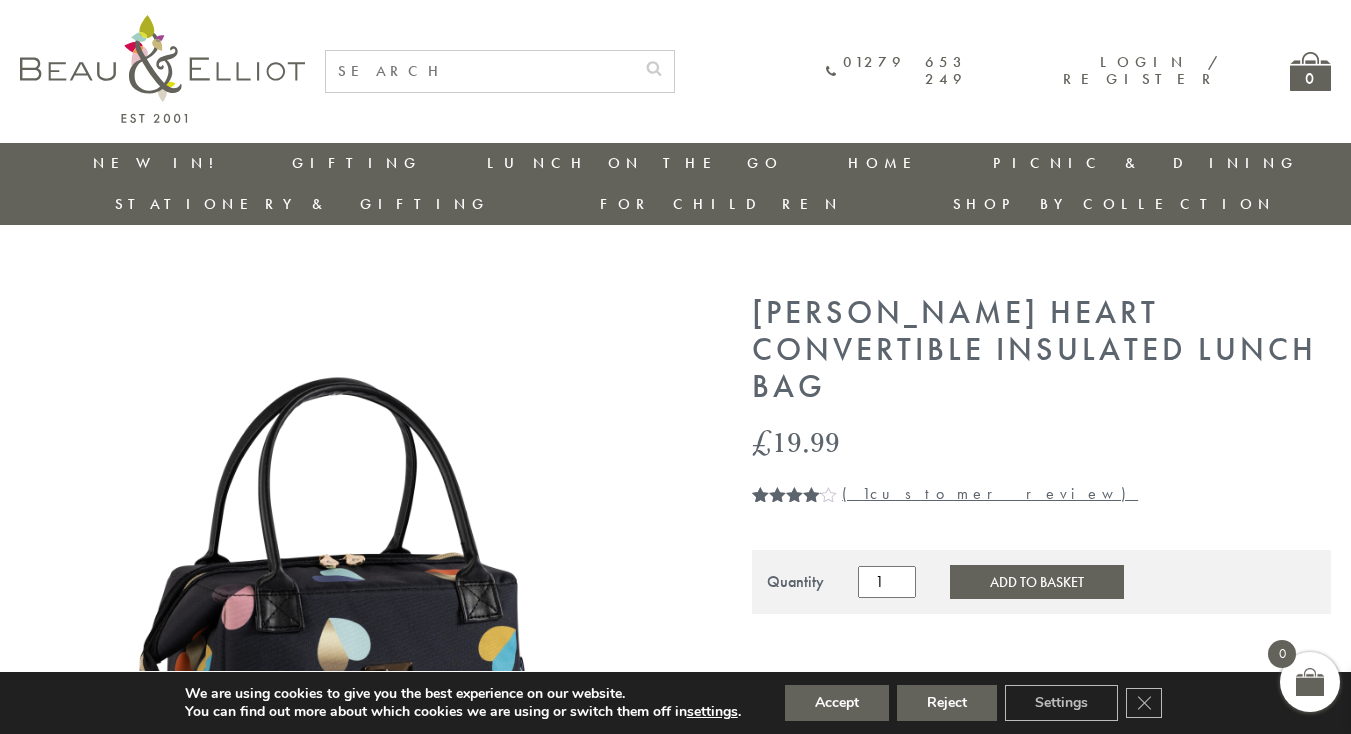 click on "£ 19.99" at bounding box center (1041, 442) 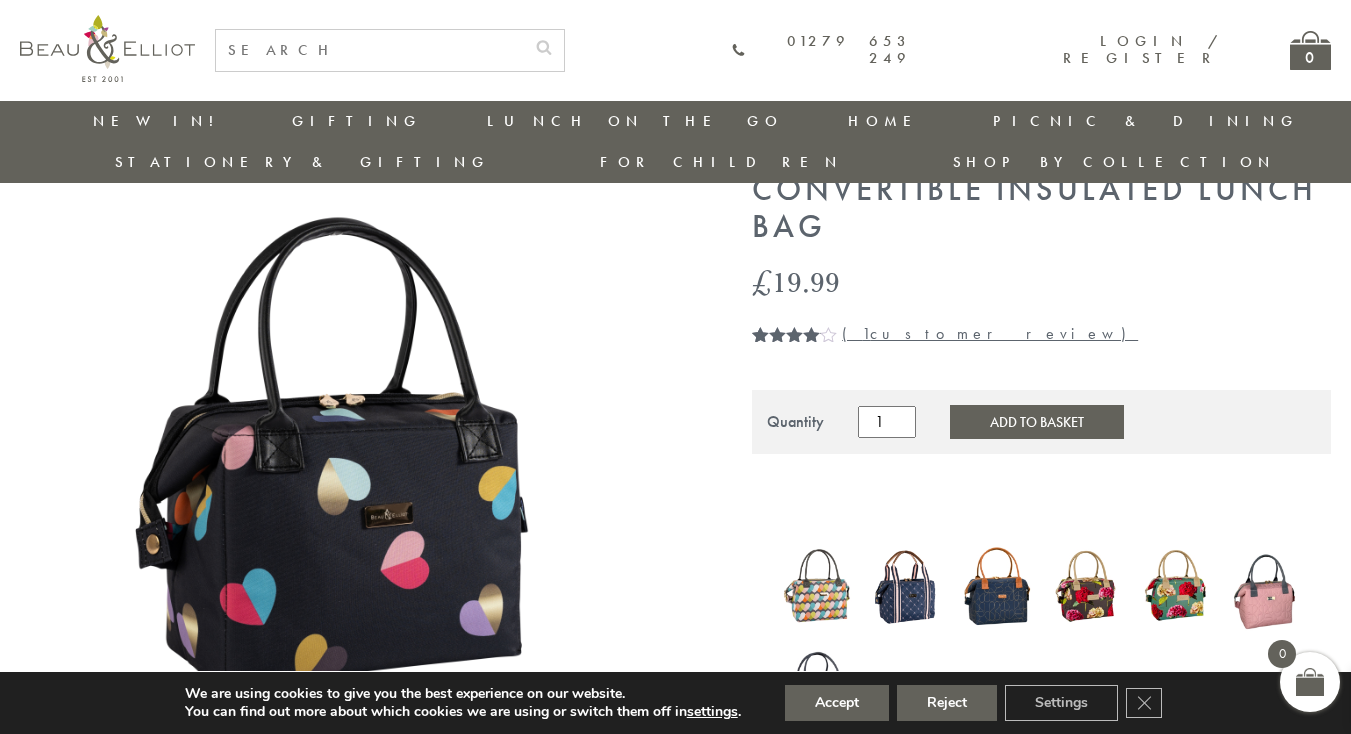 scroll, scrollTop: 0, scrollLeft: 0, axis: both 